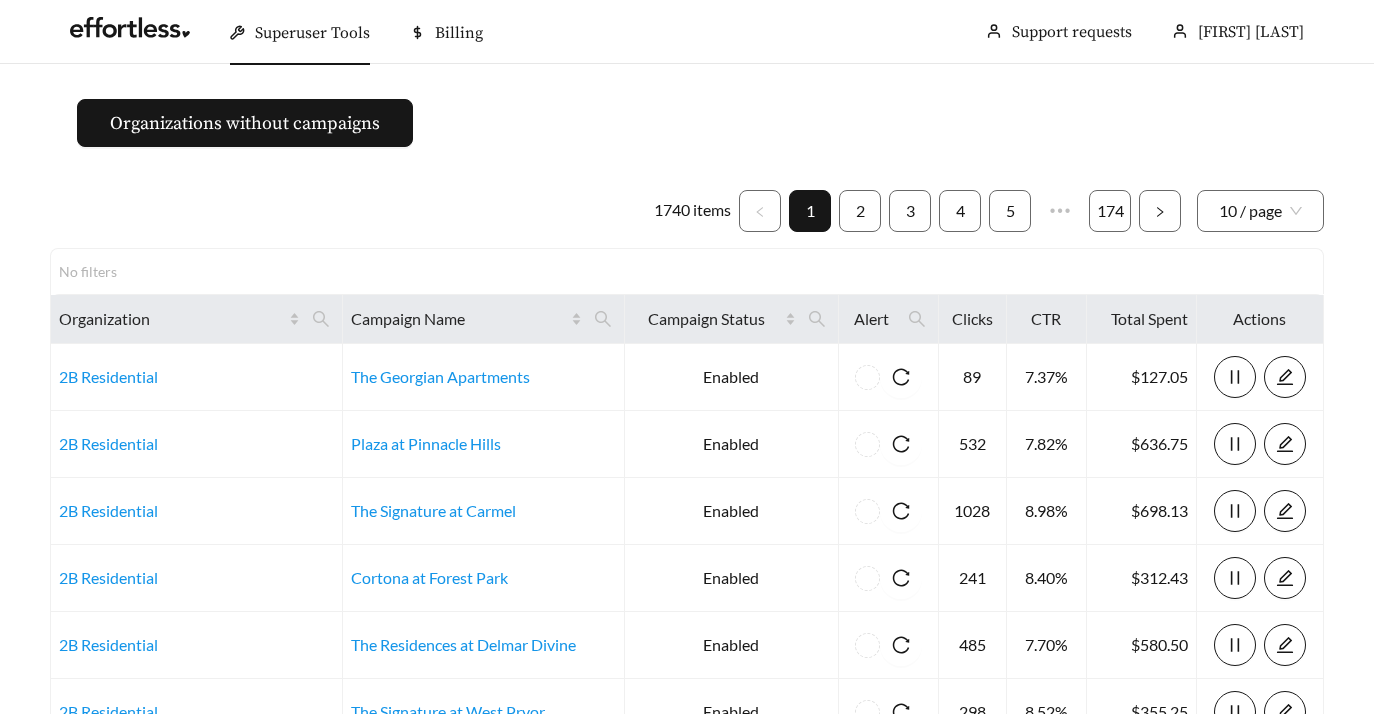 scroll, scrollTop: 0, scrollLeft: 0, axis: both 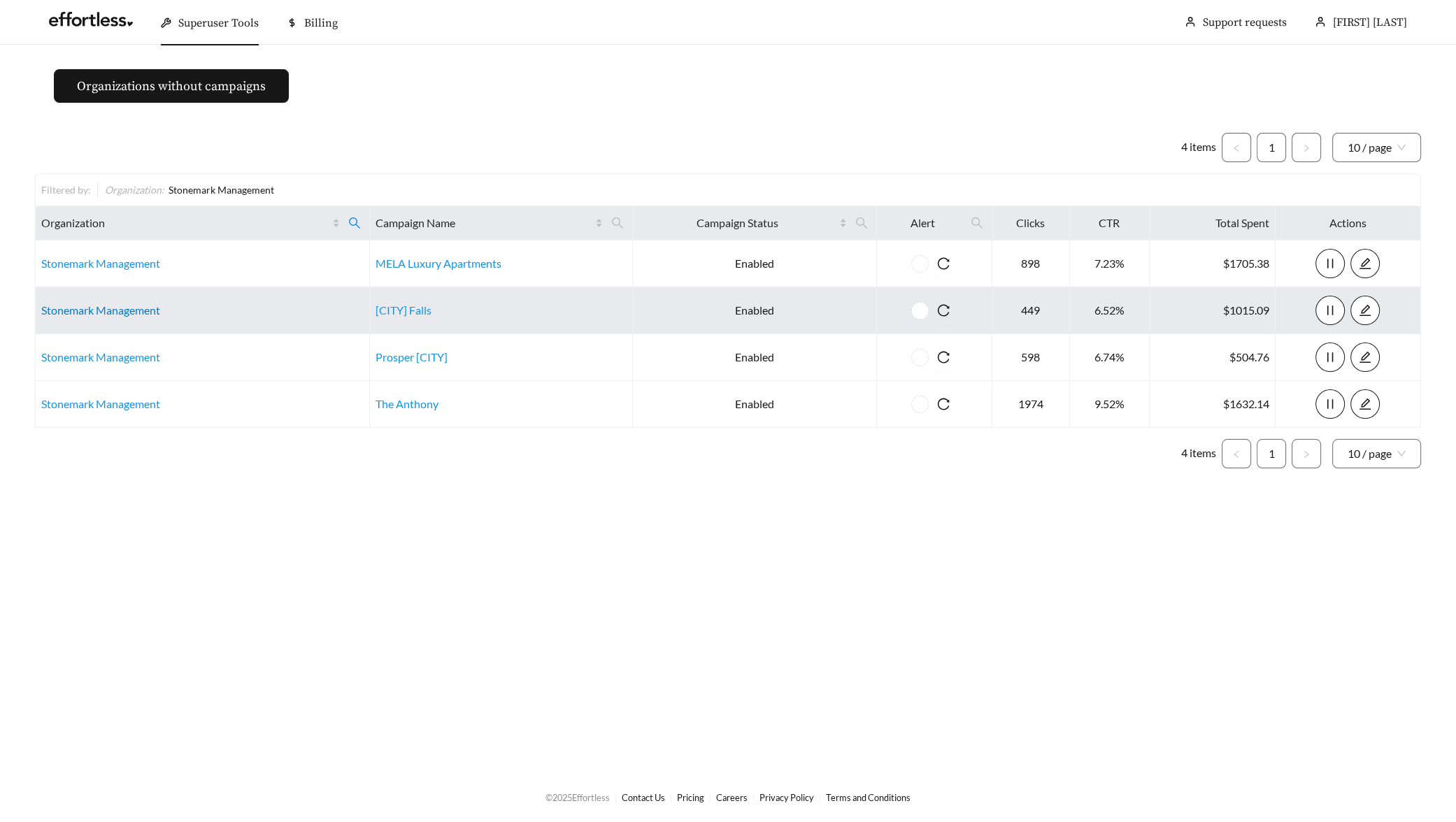 click on "Stonemark Management" at bounding box center [101, 310] 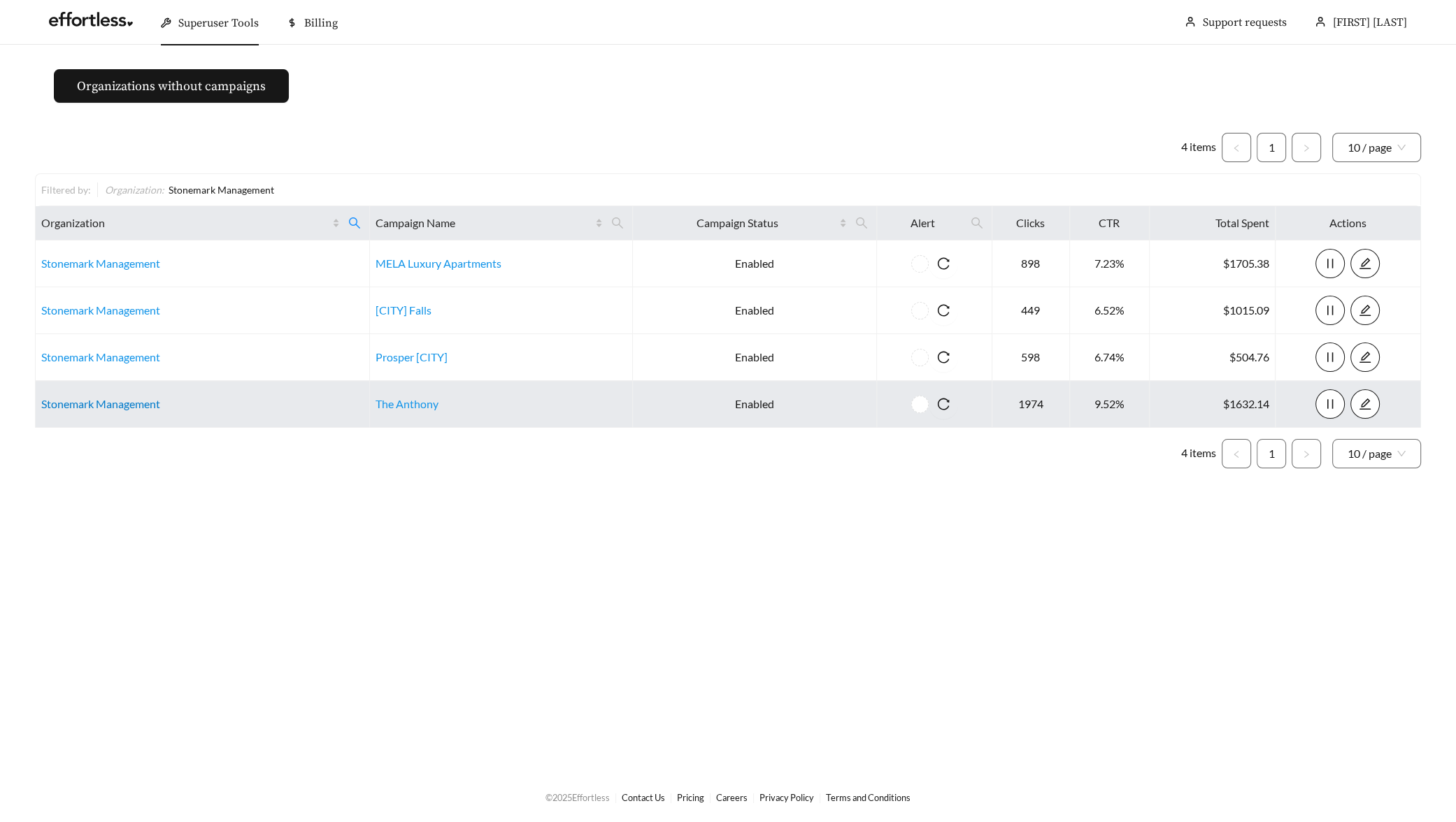 click on "Stonemark Management" at bounding box center [101, 403] 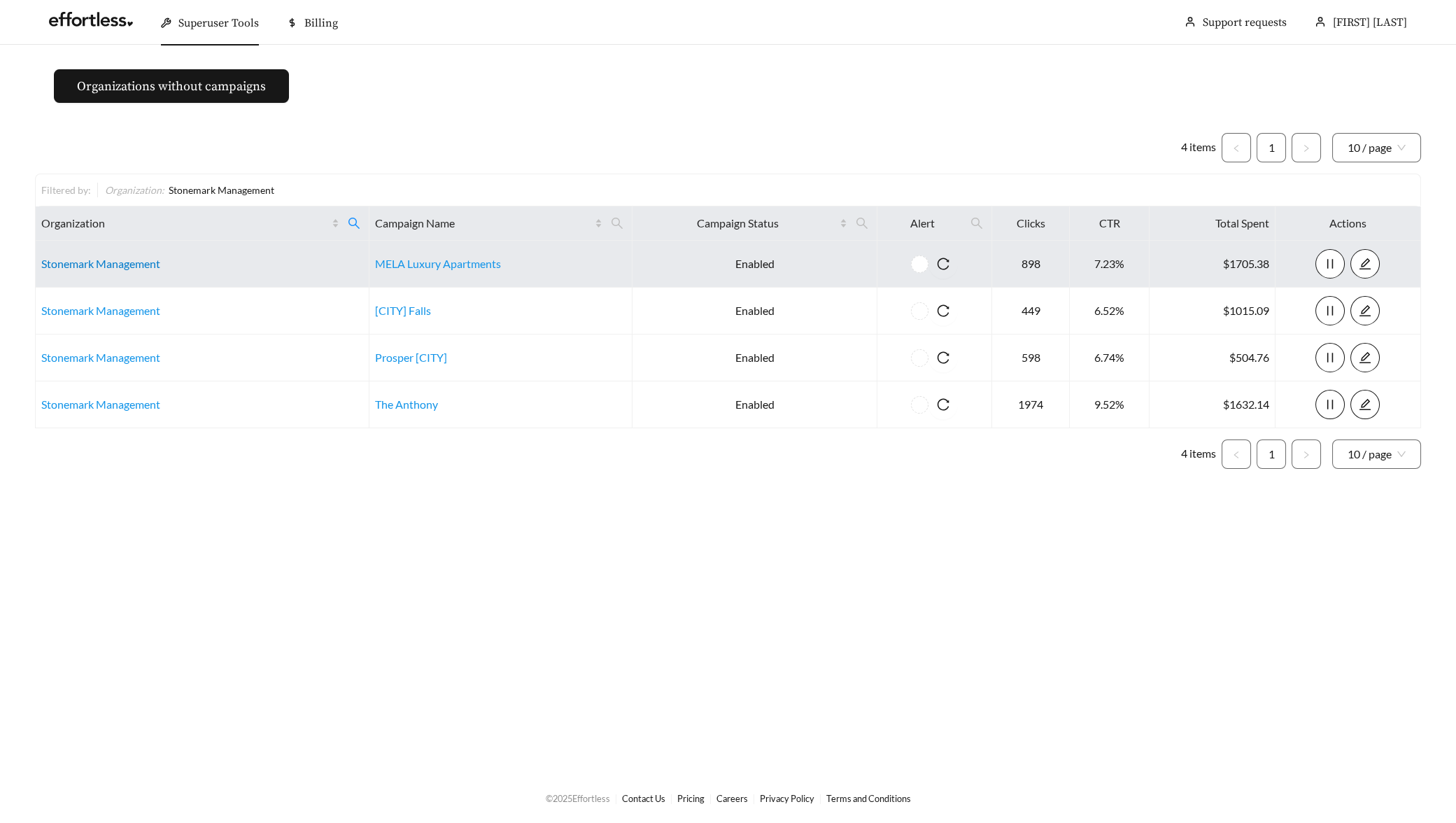 click on "Stonemark Management" at bounding box center [101, 263] 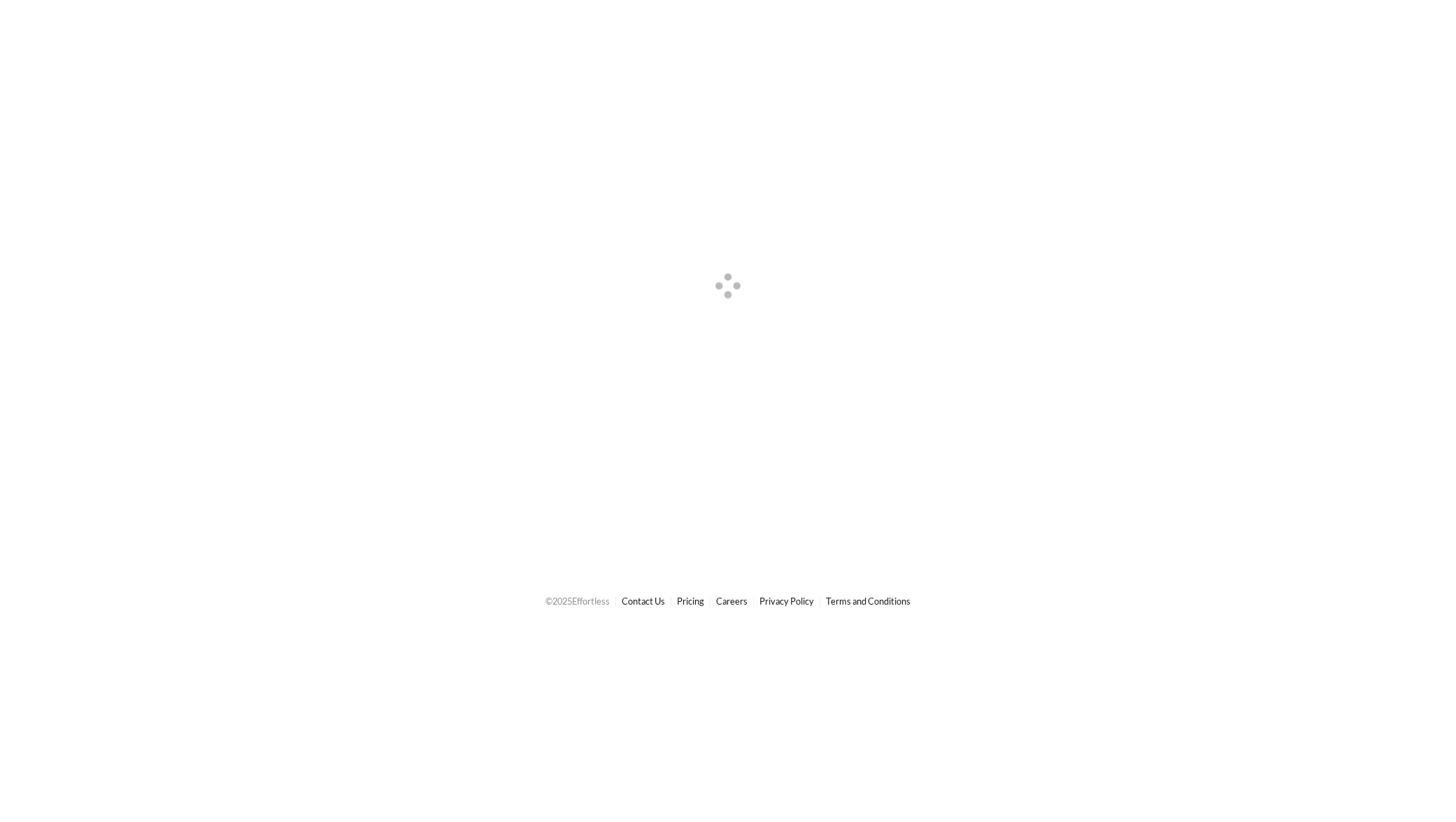 scroll, scrollTop: 0, scrollLeft: 0, axis: both 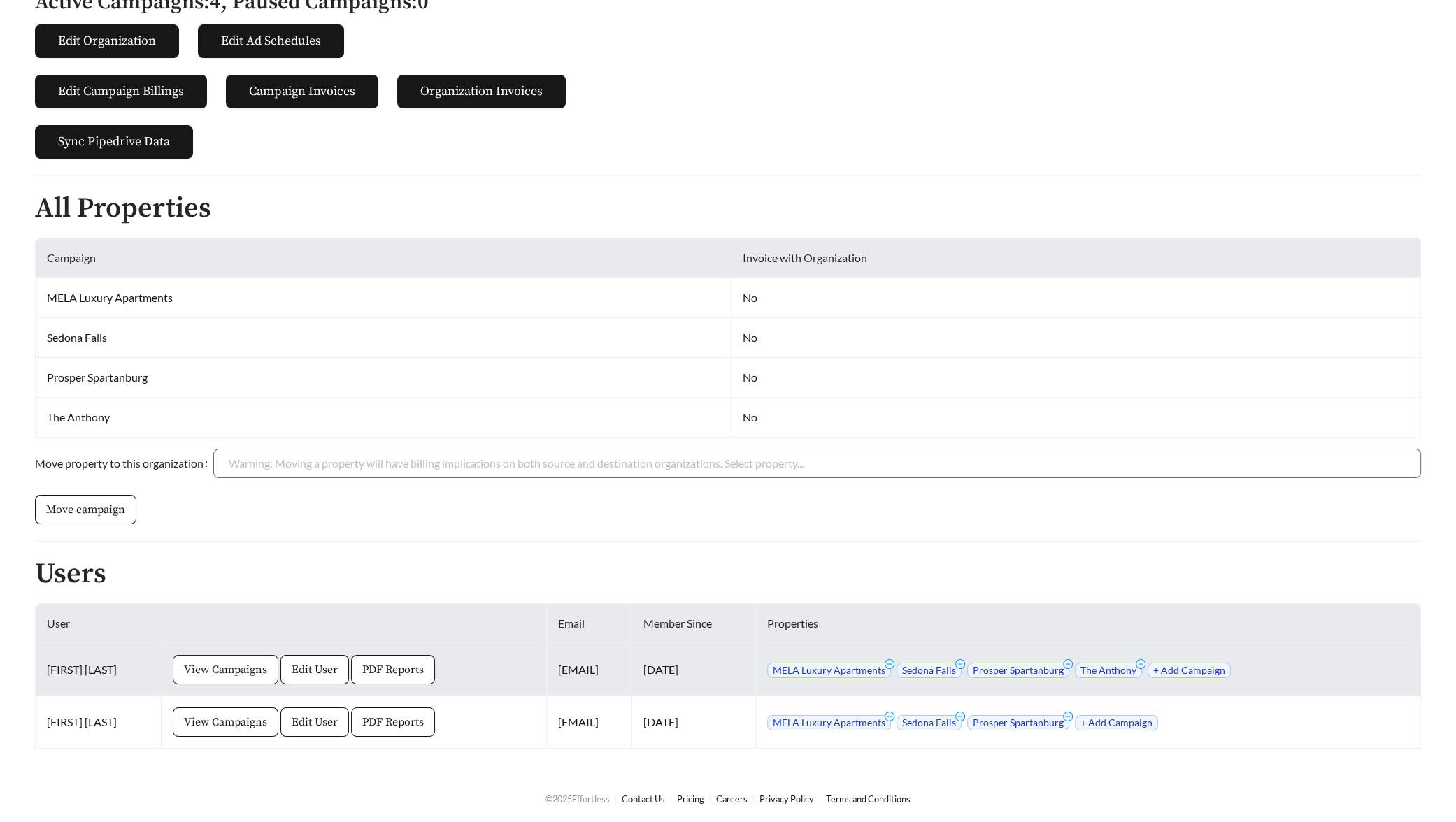 click on "View Campaigns" at bounding box center (225, 670) 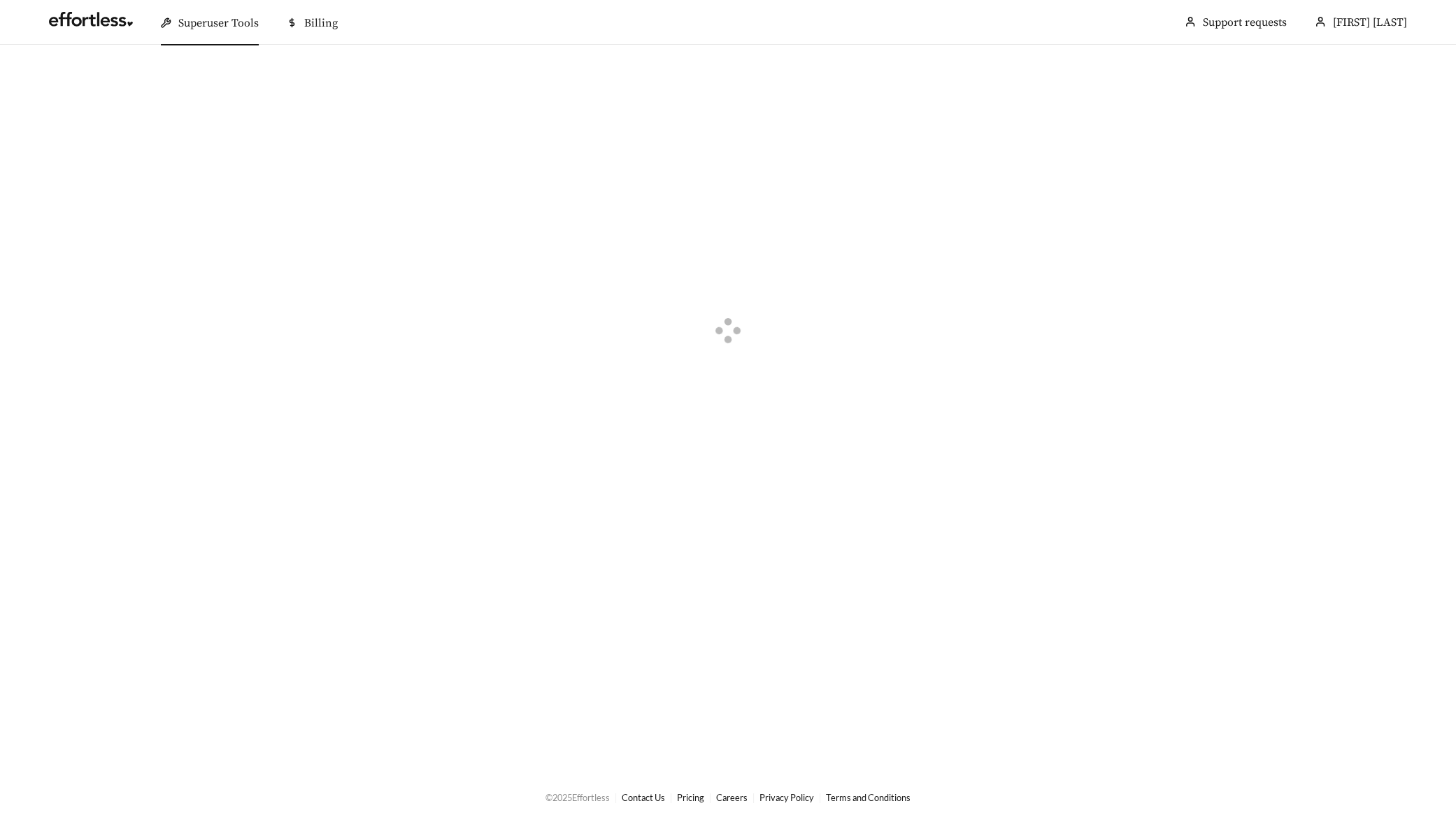 scroll, scrollTop: 0, scrollLeft: 0, axis: both 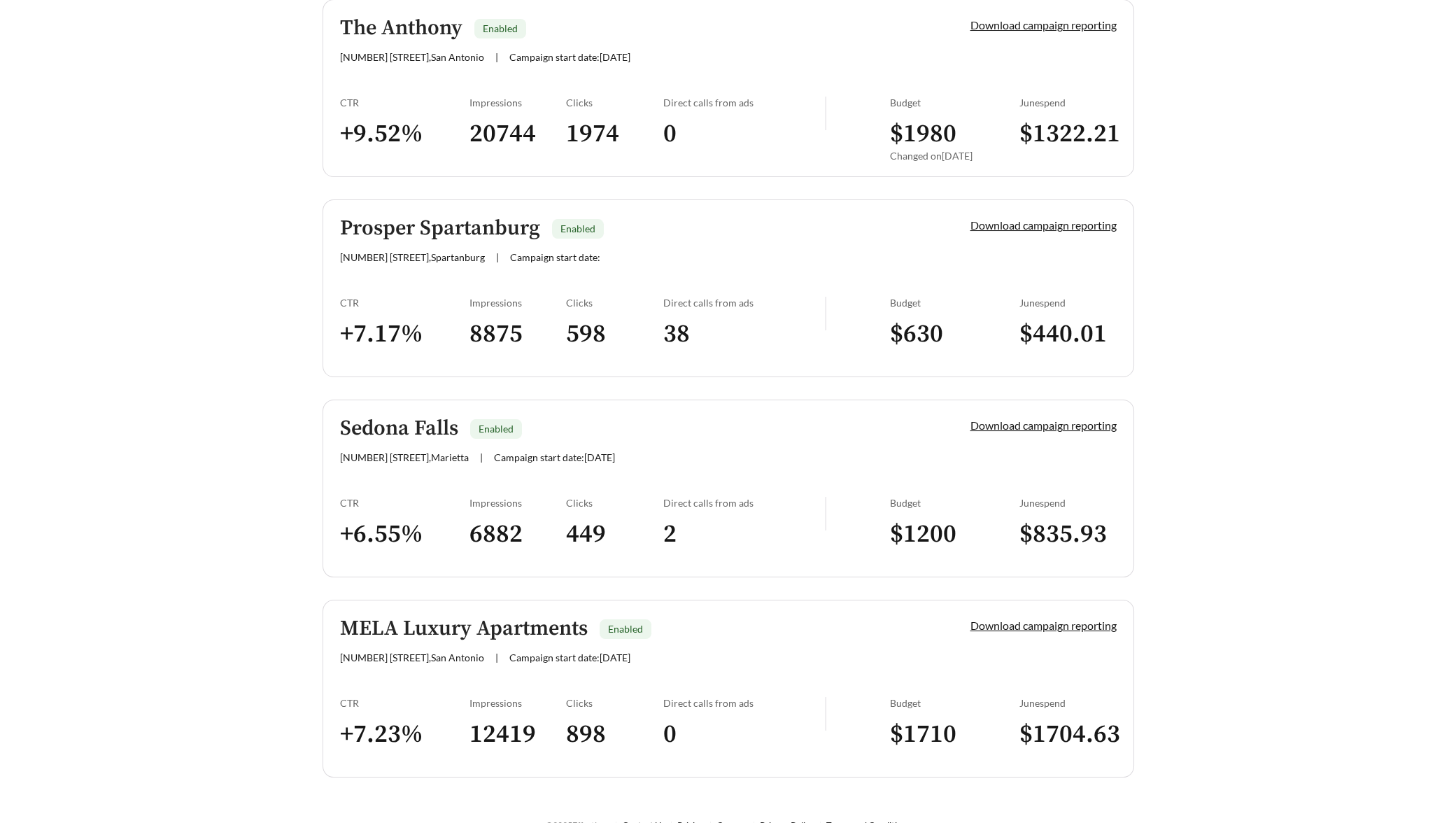 click on "Sedona Falls Enabled 1717 Waterfall Village Dr SE ,  Marietta  |  Campaign start date:  2025-05-29 Download campaign reporting CTR + 6.55 % Impressions 6882 Clicks 449 Direct calls from ads 2 Budget $ 1200 June  spend $ 835.93" at bounding box center (728, 488) 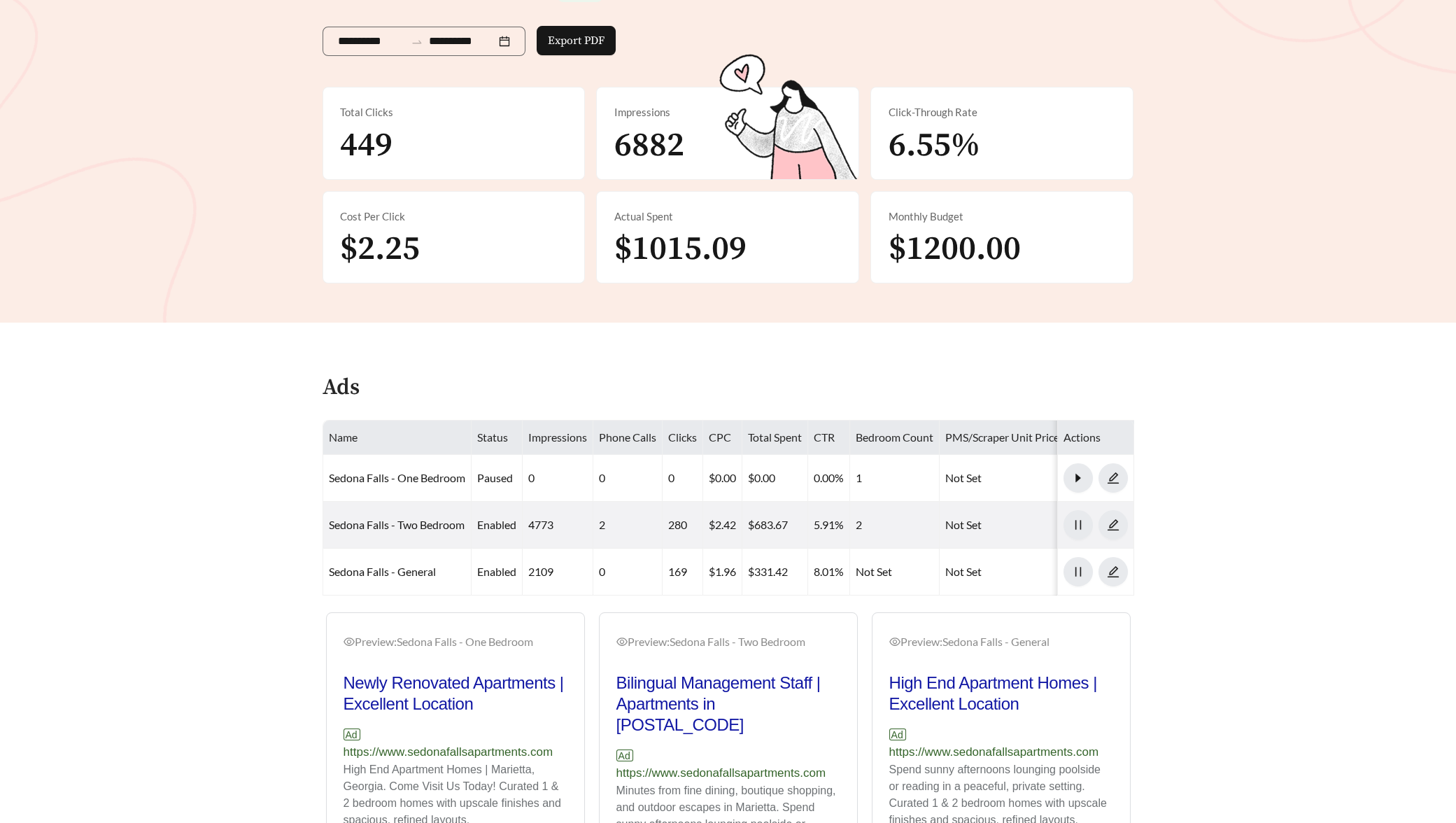 scroll, scrollTop: 364, scrollLeft: 0, axis: vertical 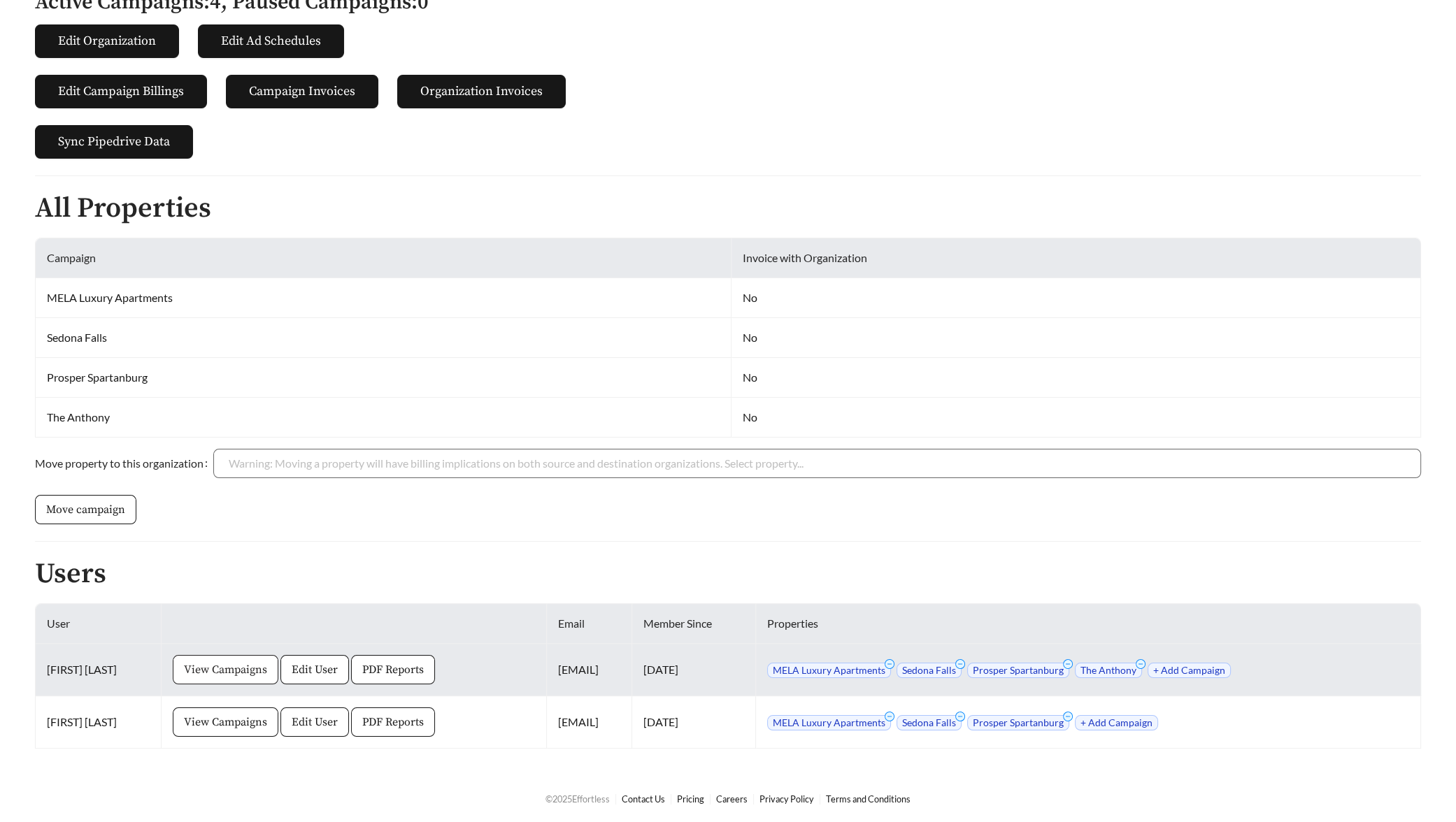 click on "View Campaigns" at bounding box center [225, 670] 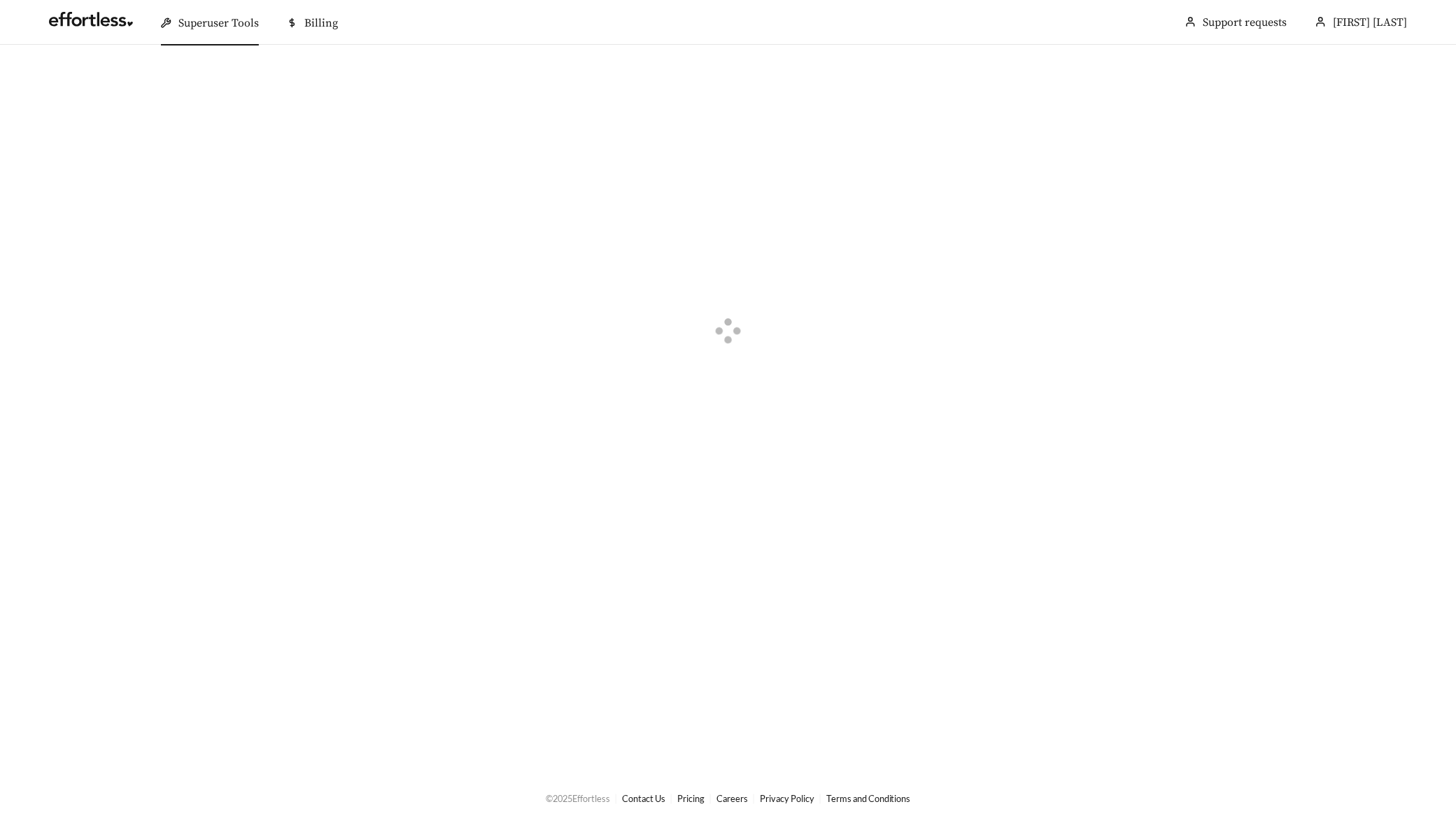 scroll, scrollTop: 0, scrollLeft: 0, axis: both 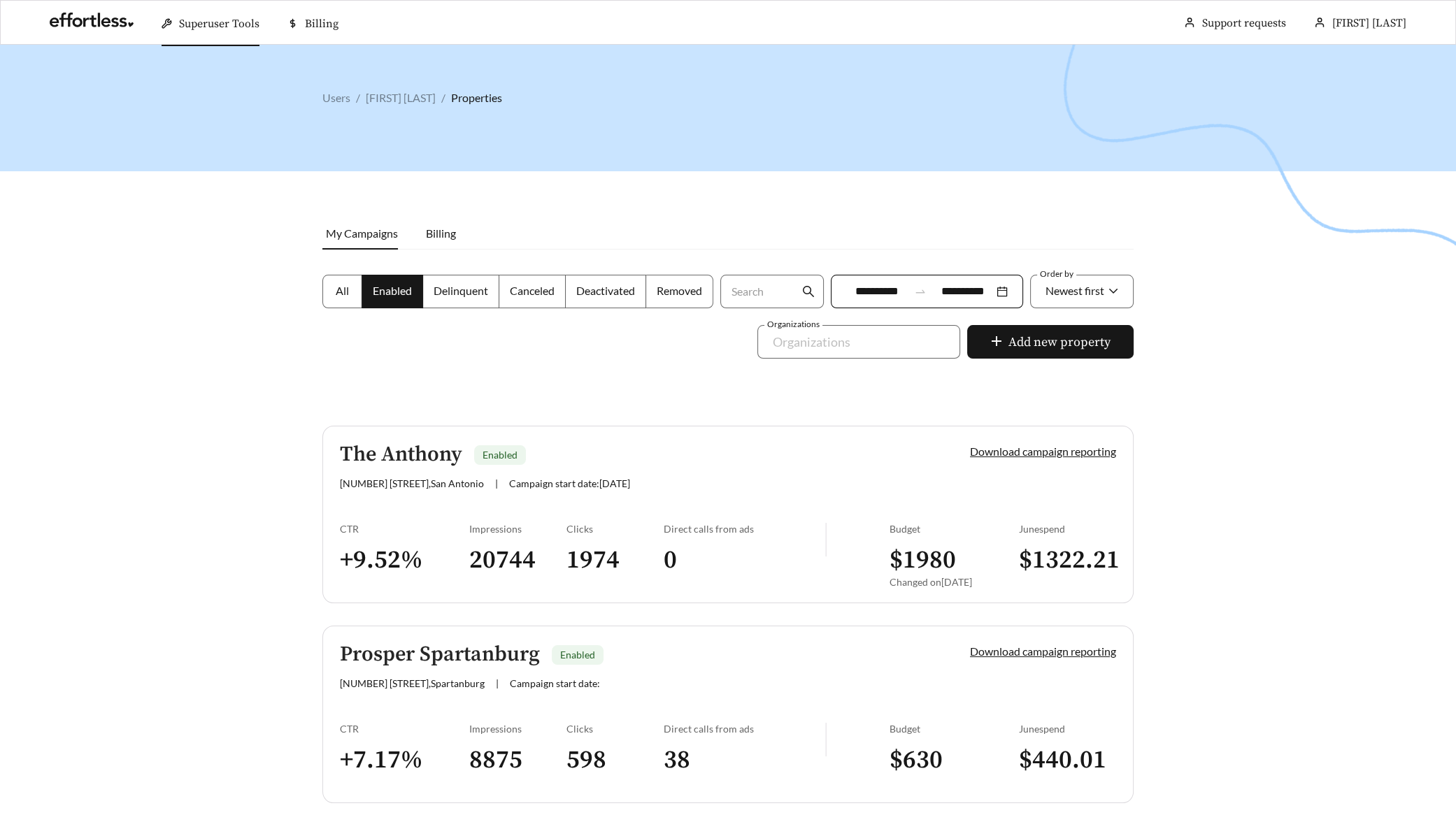 click on "Clicks" at bounding box center [615, 528] 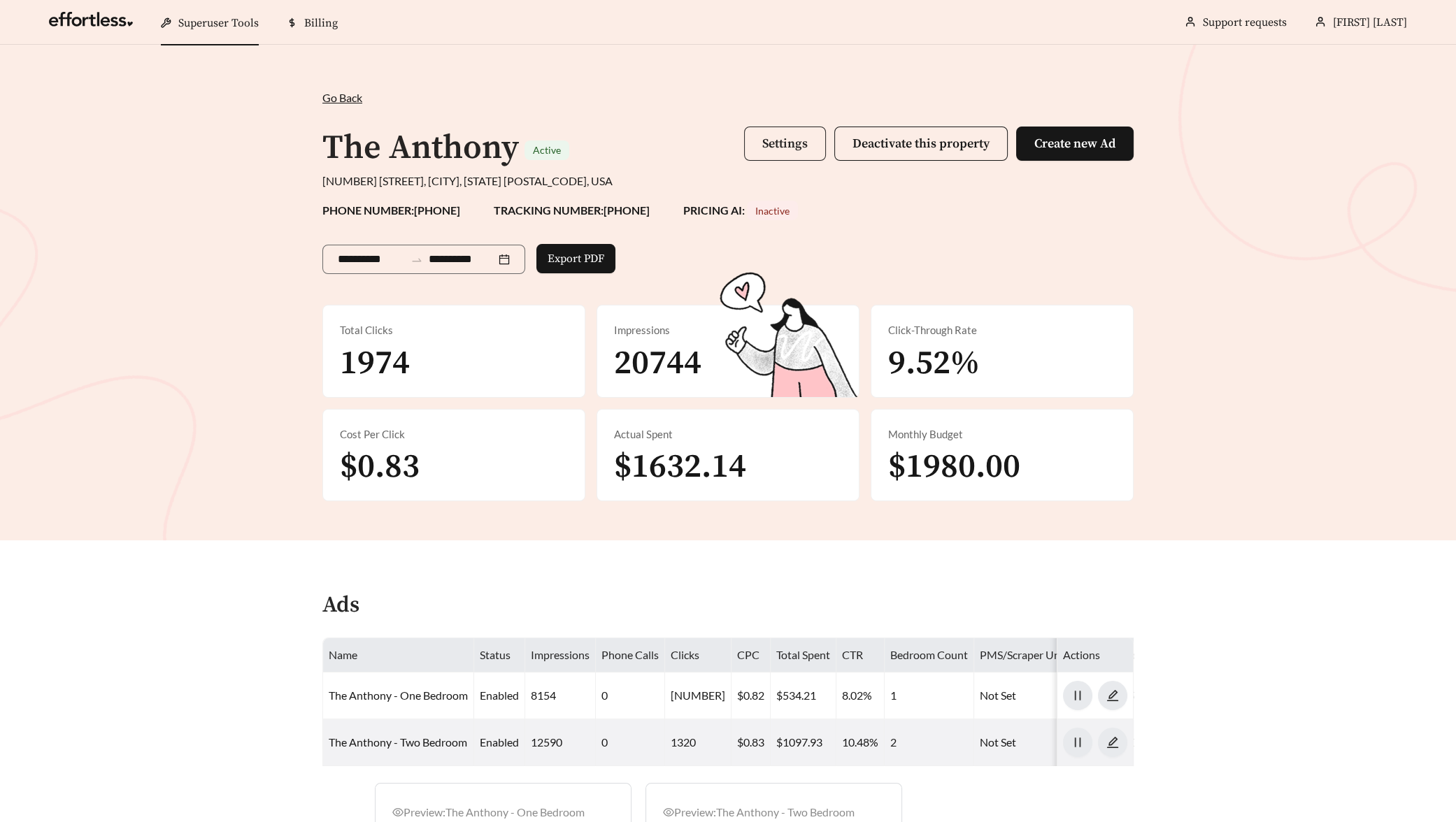 click on "Settings" at bounding box center (785, 143) 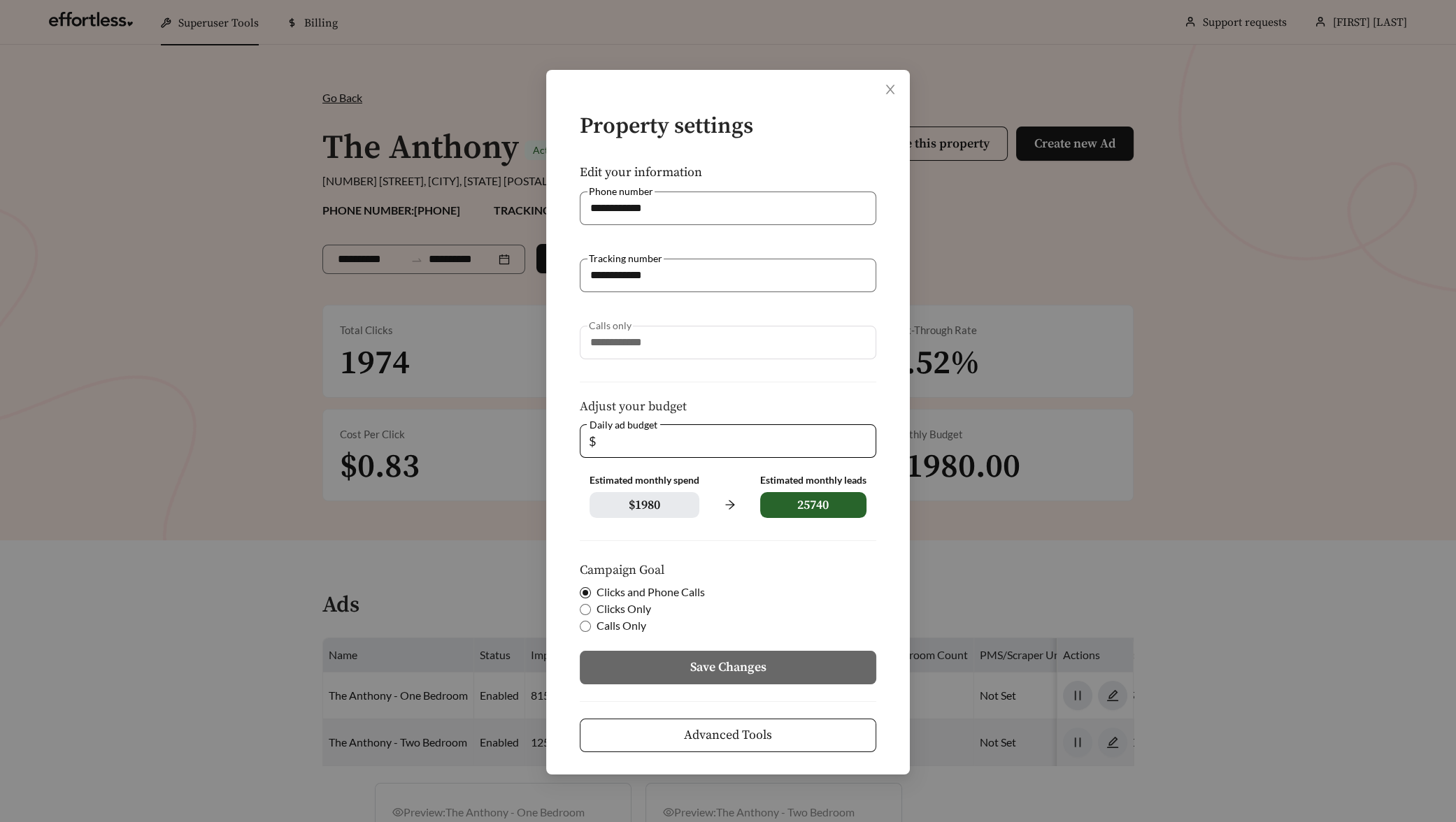 click on "Advanced Tools" at bounding box center (728, 735) 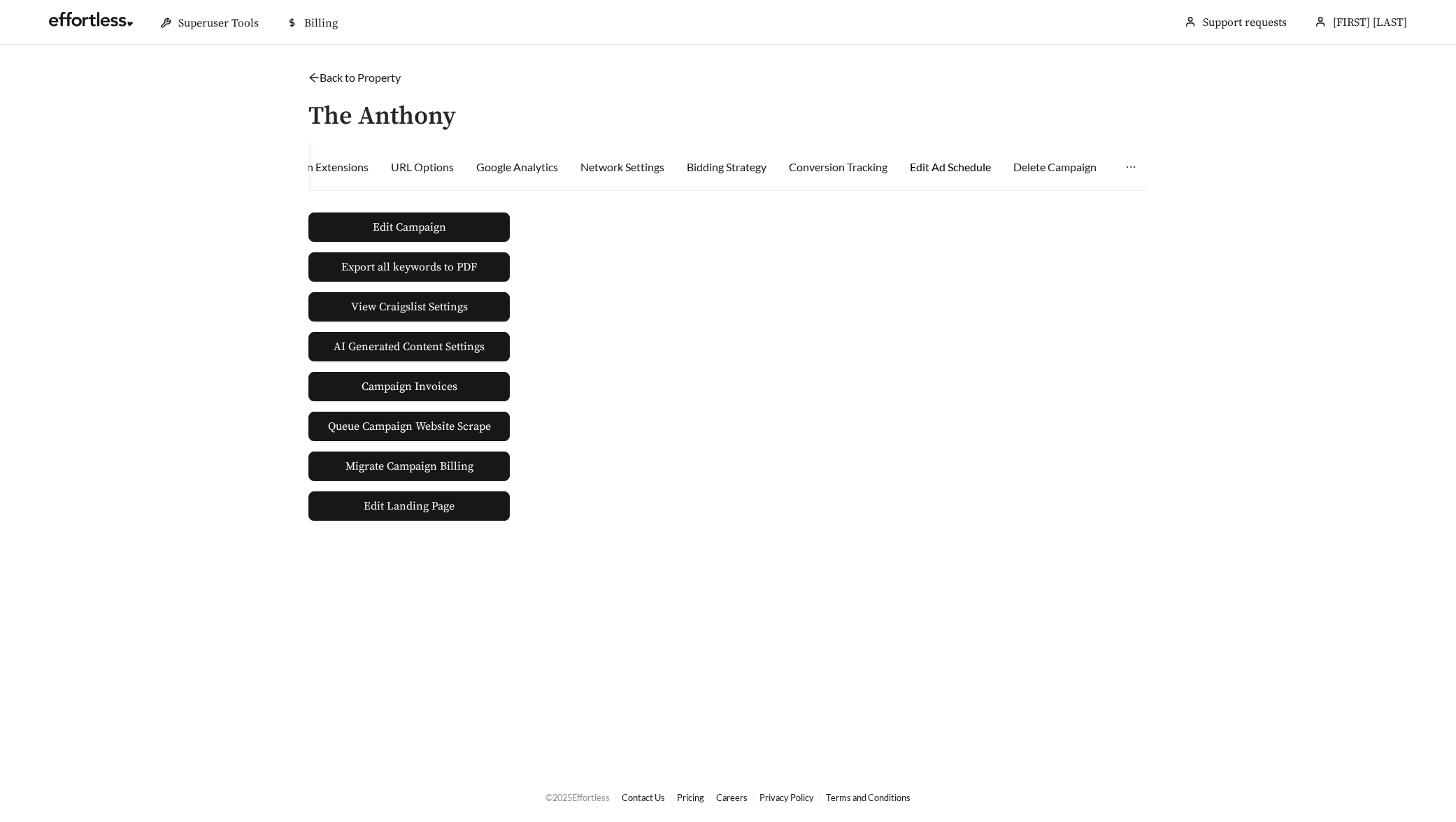 click on "Edit Ad Schedule" at bounding box center [950, 167] 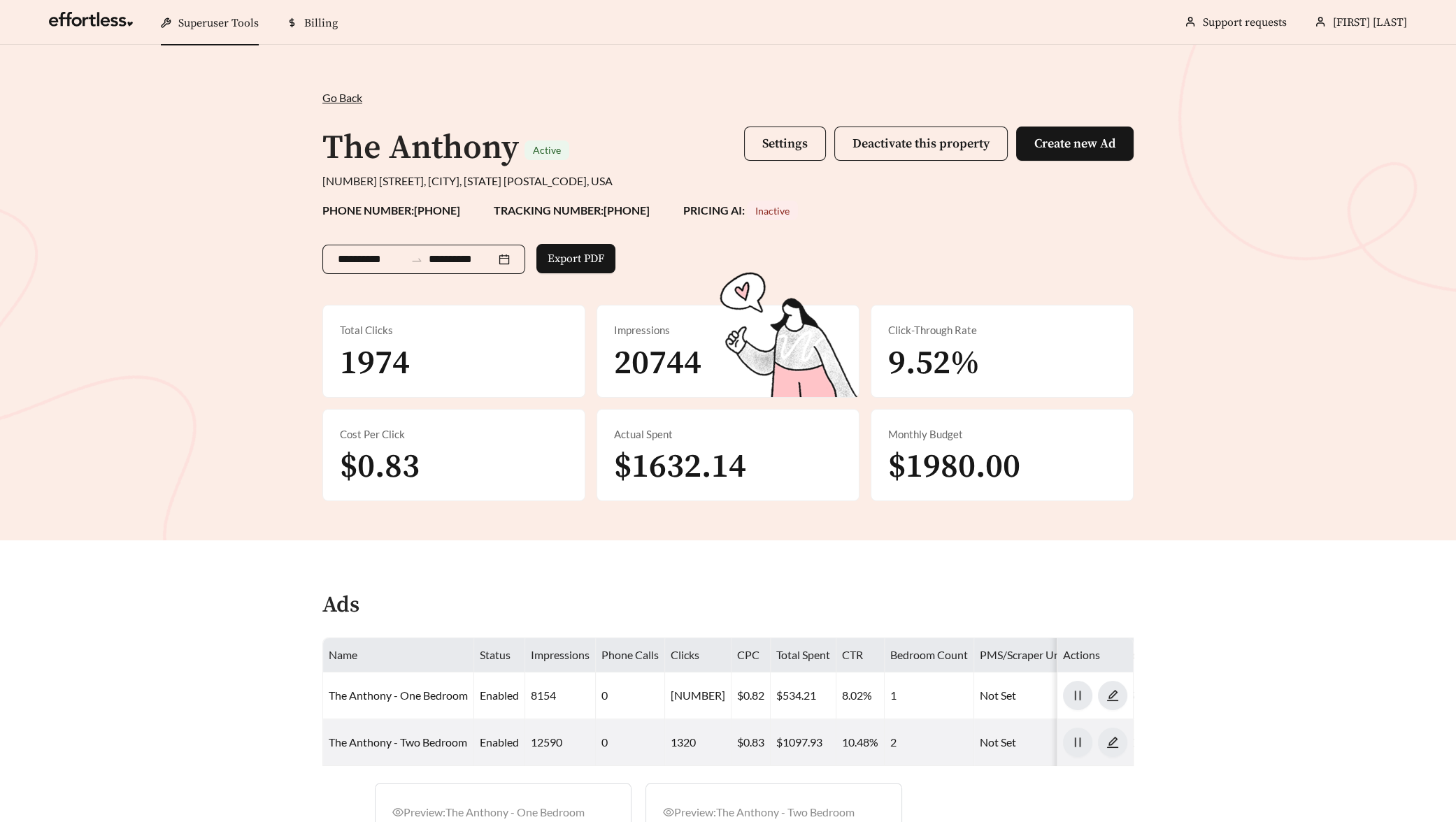 click on "**********" at bounding box center [371, 259] 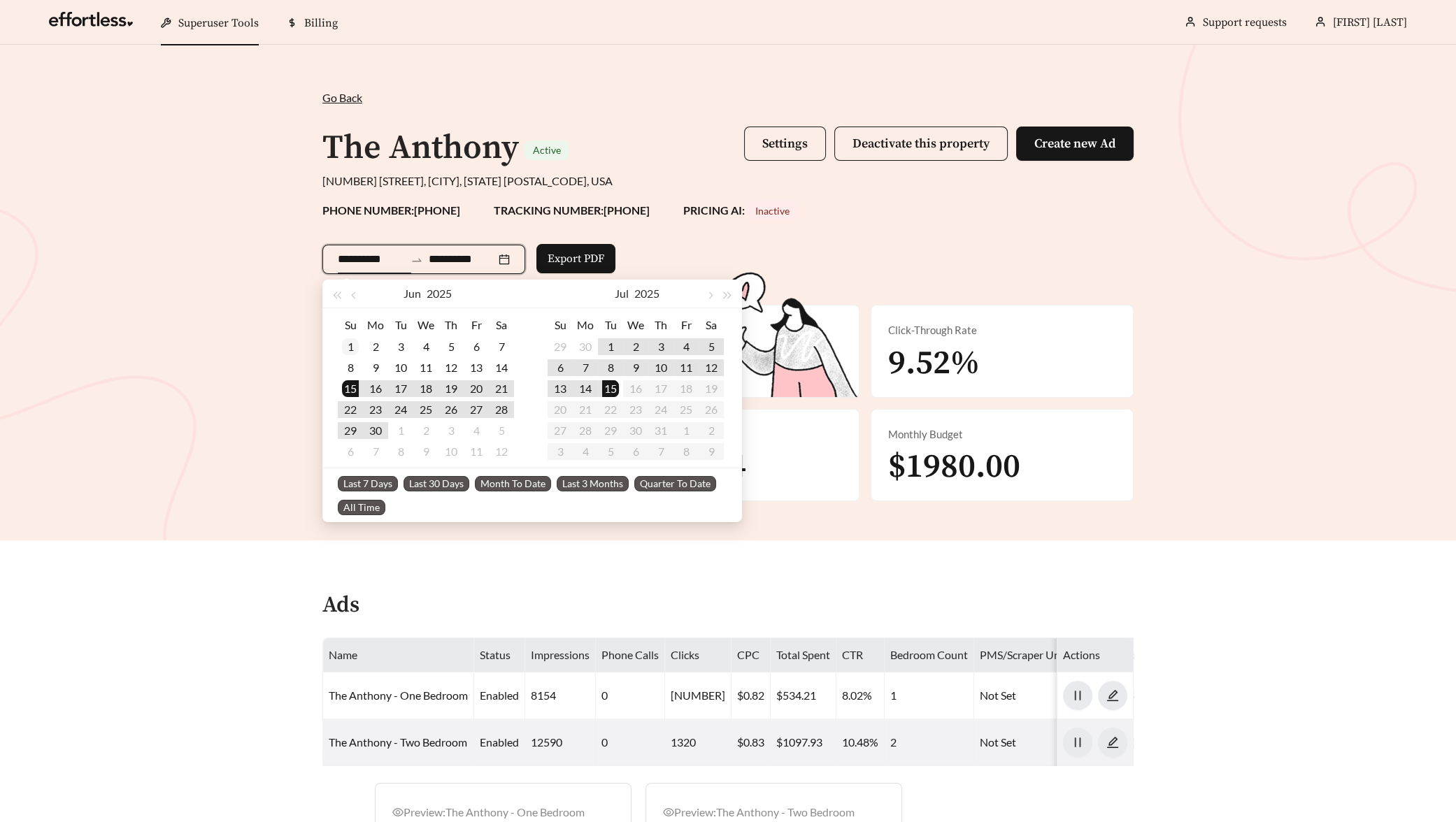 type on "**********" 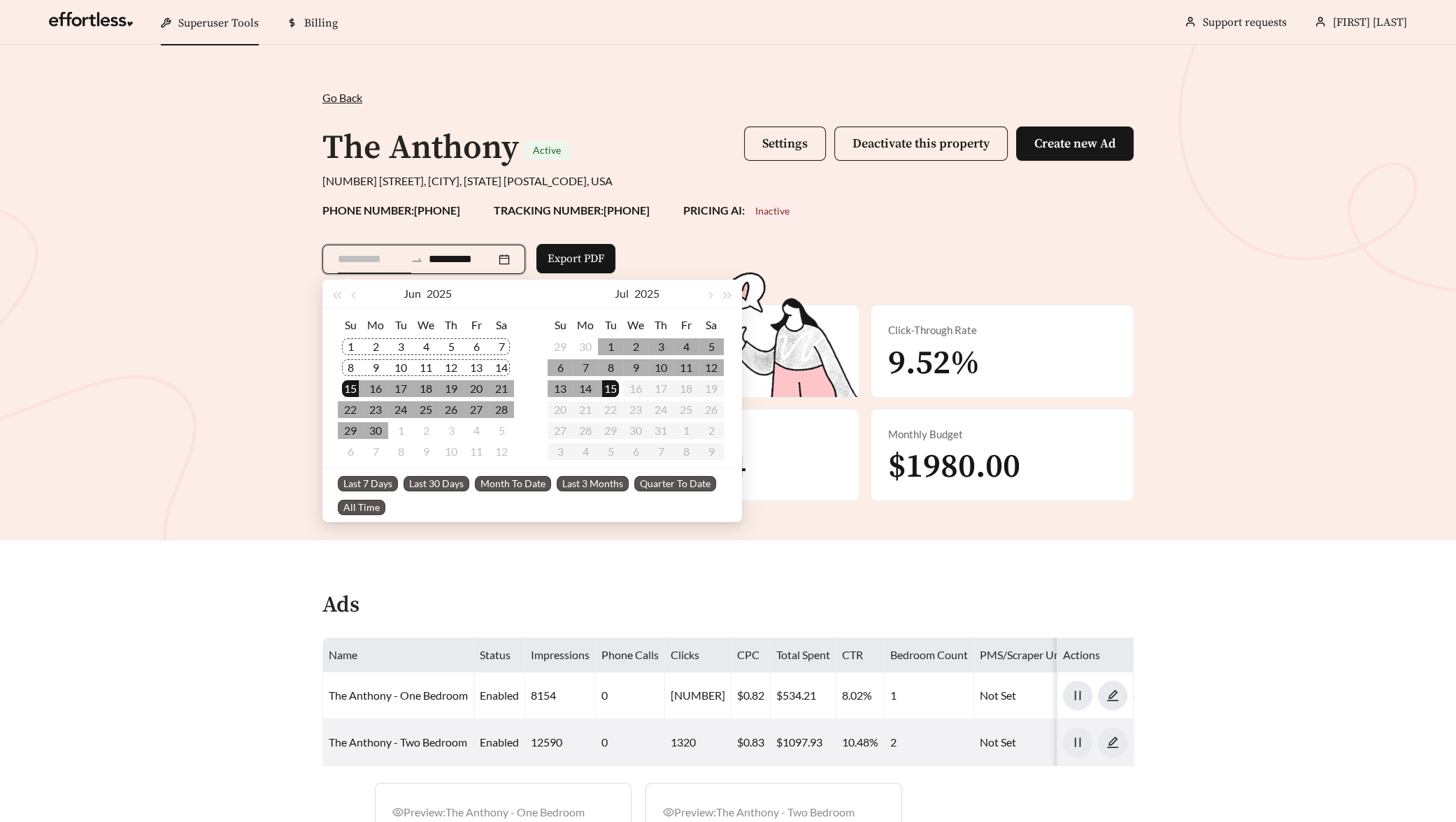 click on "1" at bounding box center (350, 347) 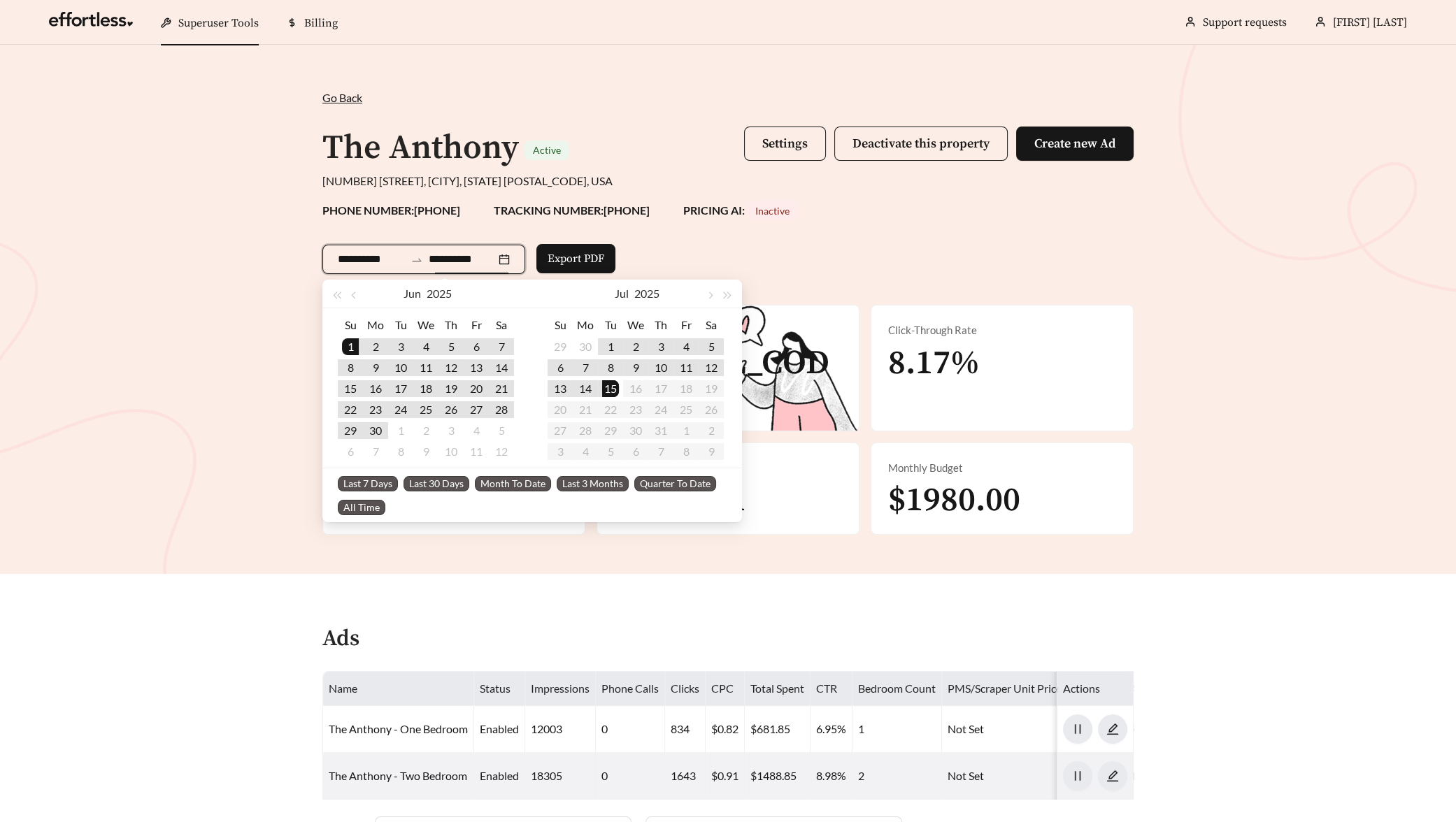 click on "**********" at bounding box center (462, 259) 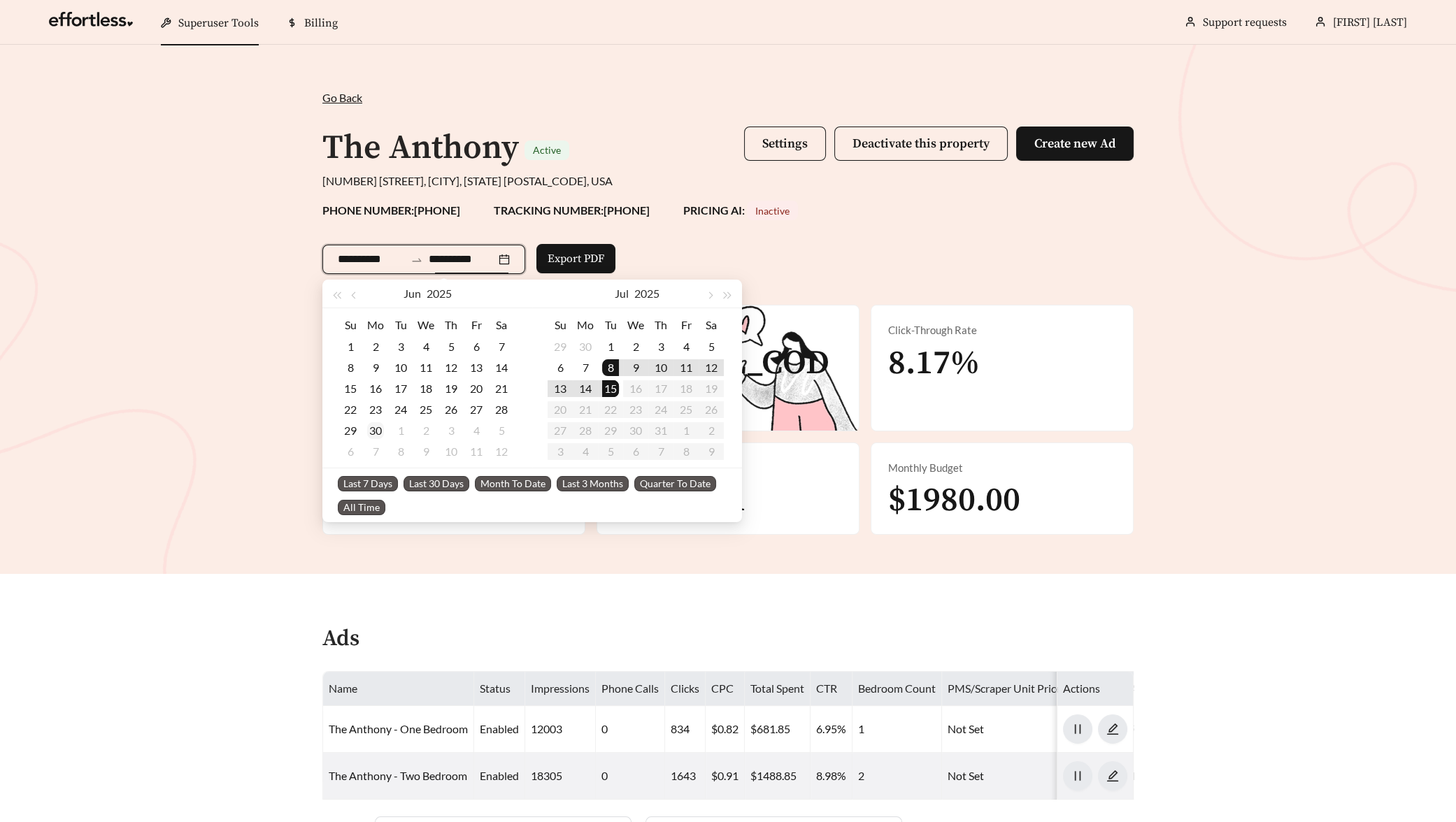 type on "**********" 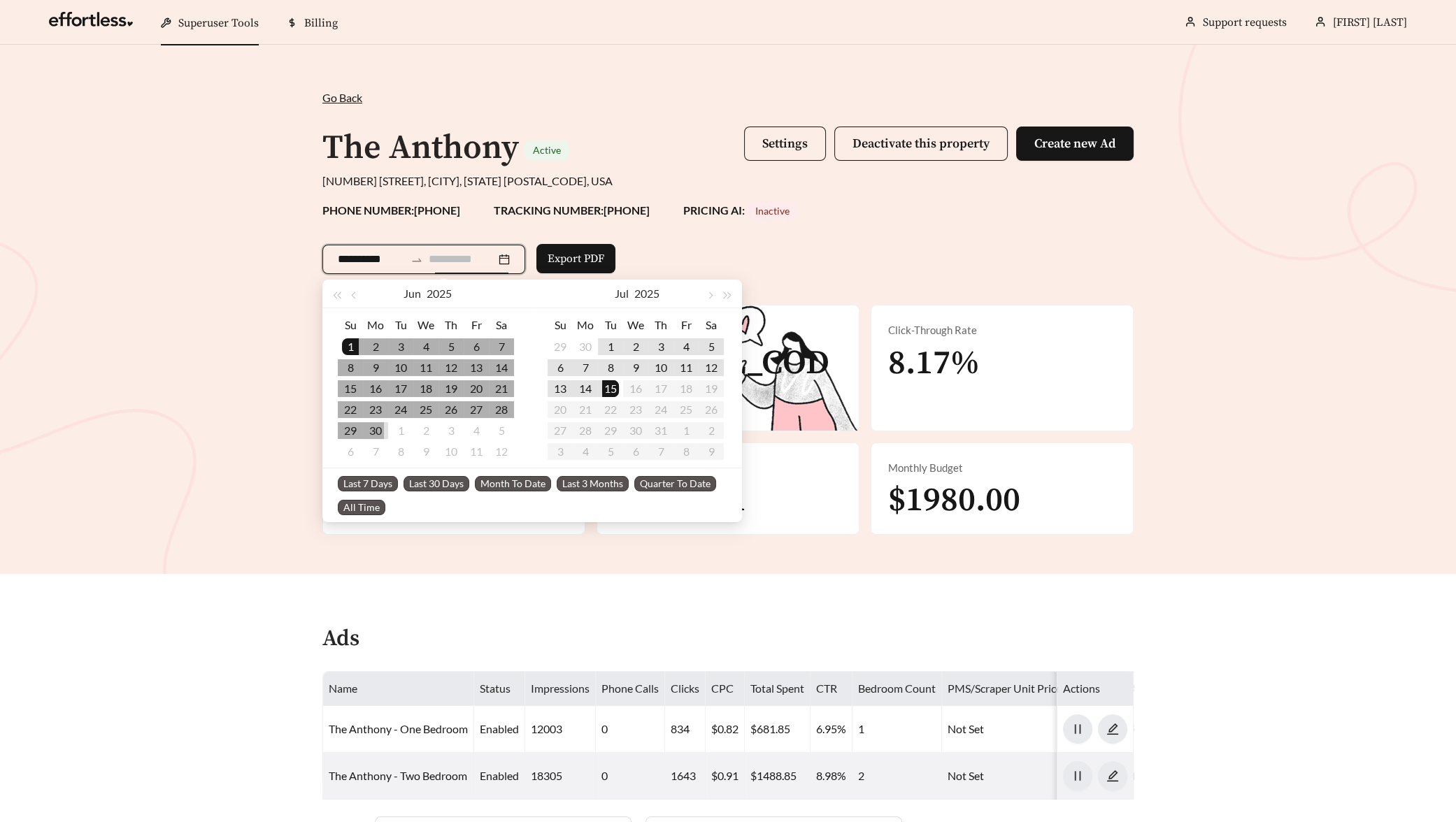 click on "30" at bounding box center [376, 431] 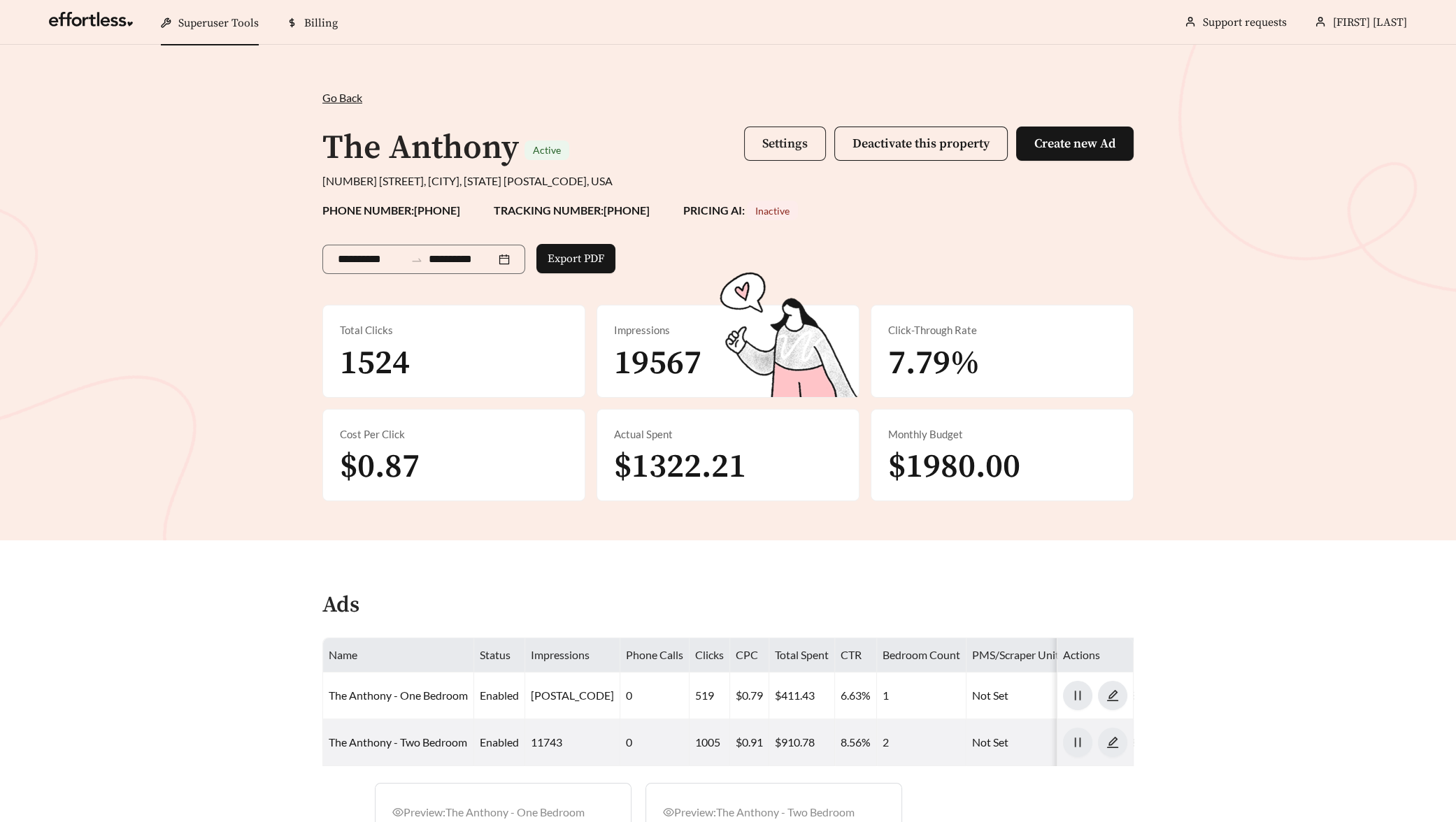 click on "Settings" at bounding box center [785, 143] 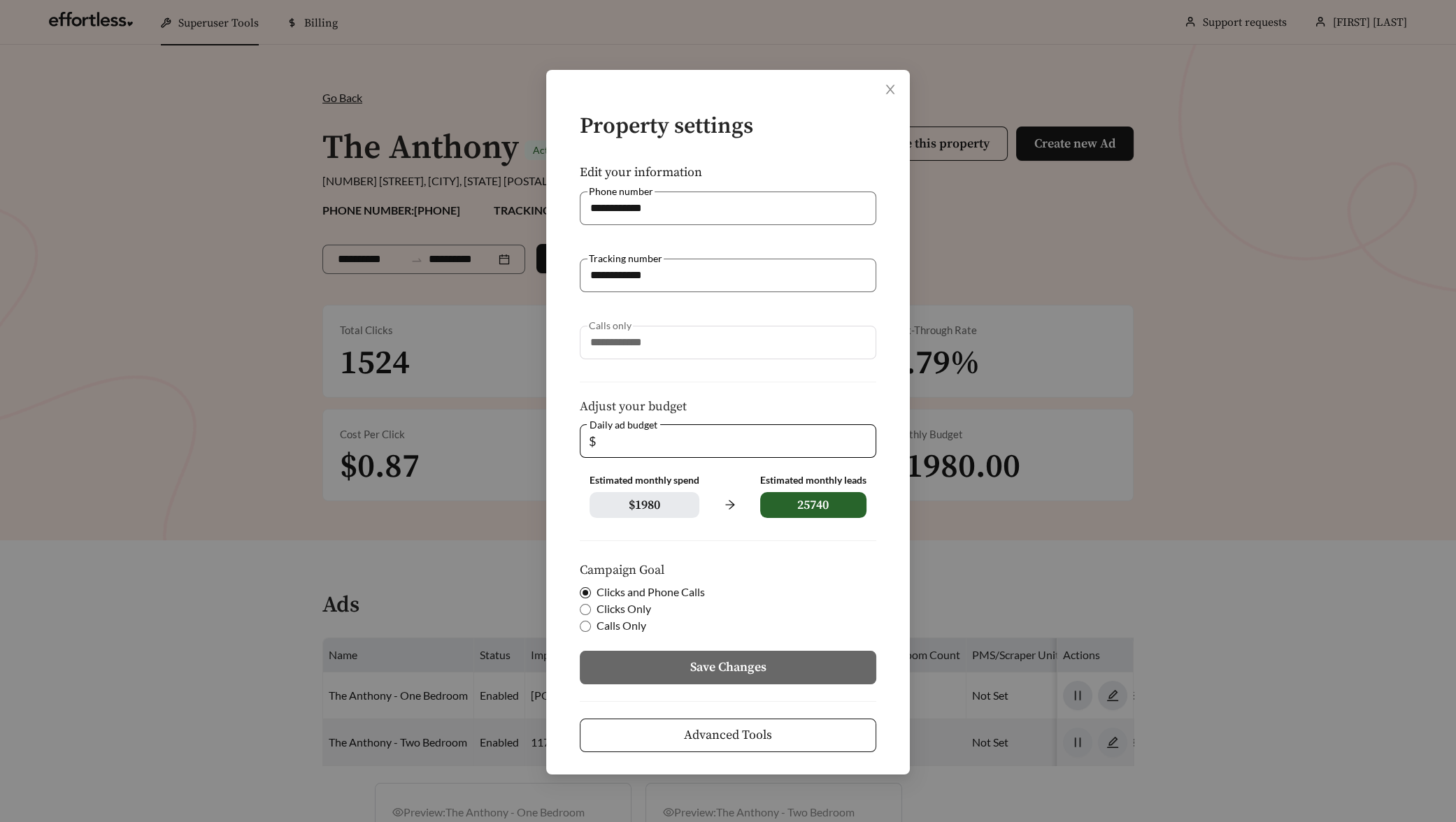 click on "Advanced Tools" at bounding box center (728, 735) 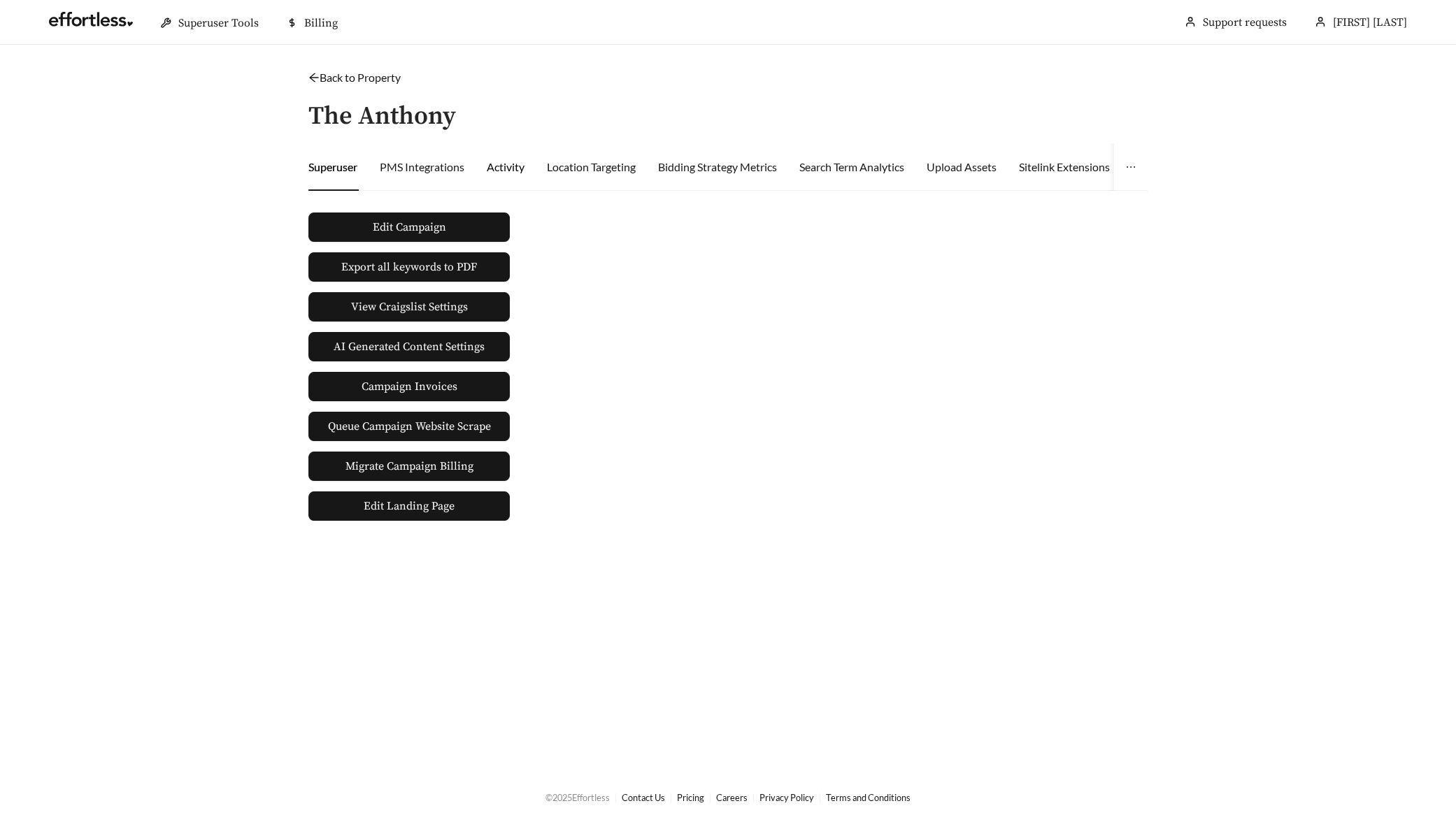 click on "Activity" at bounding box center [506, 167] 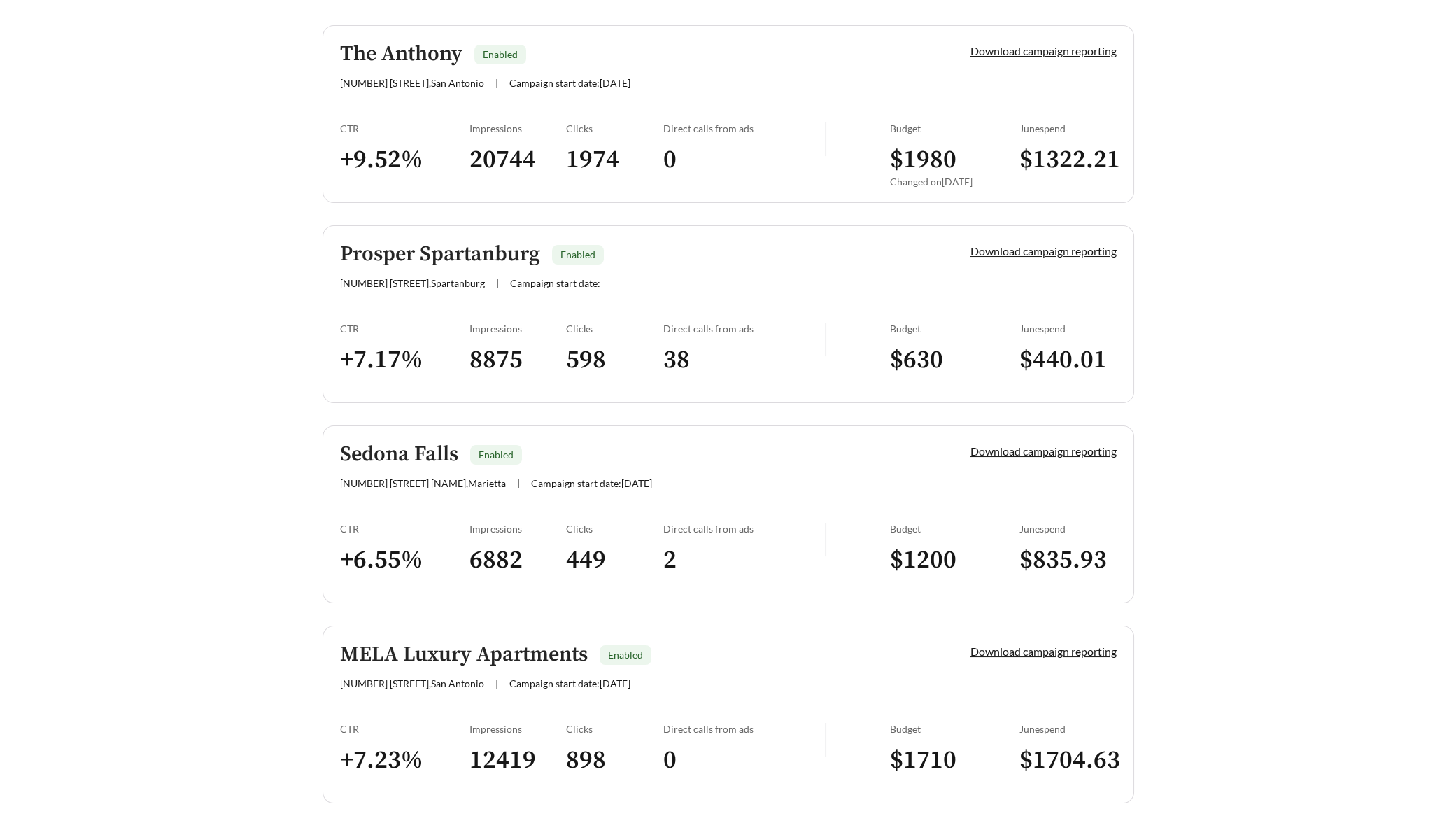 scroll, scrollTop: 402, scrollLeft: 0, axis: vertical 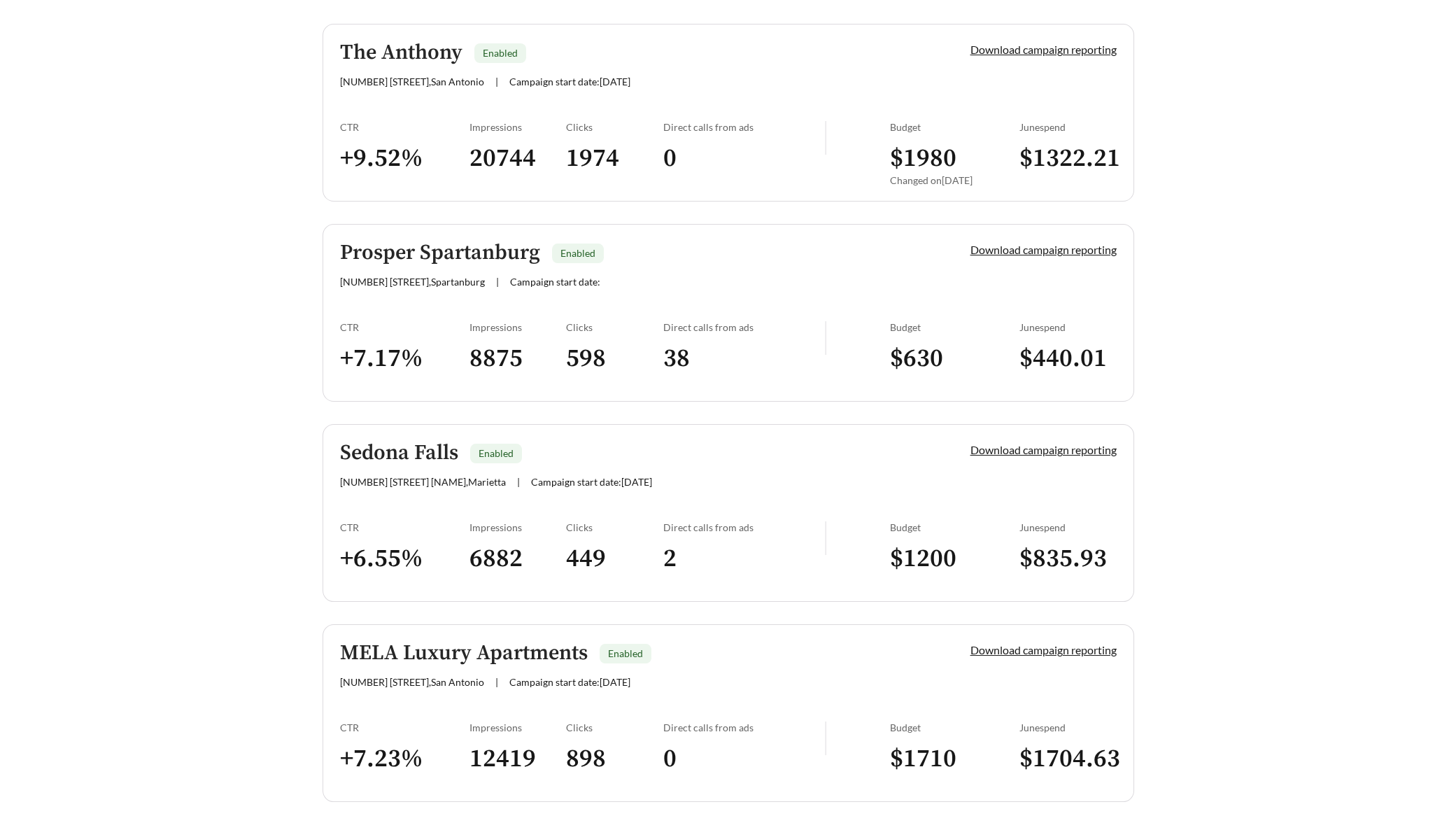 click on "Prosper Spartanburg Enabled 151 Fernwood Dr ,  Spartanburg  |  Campaign start date:  Download campaign reporting CTR + 7.17 % Impressions 8875 Clicks 598 Direct calls from ads 38 Budget $ 630 June  spend $ 440.01" at bounding box center (728, 313) 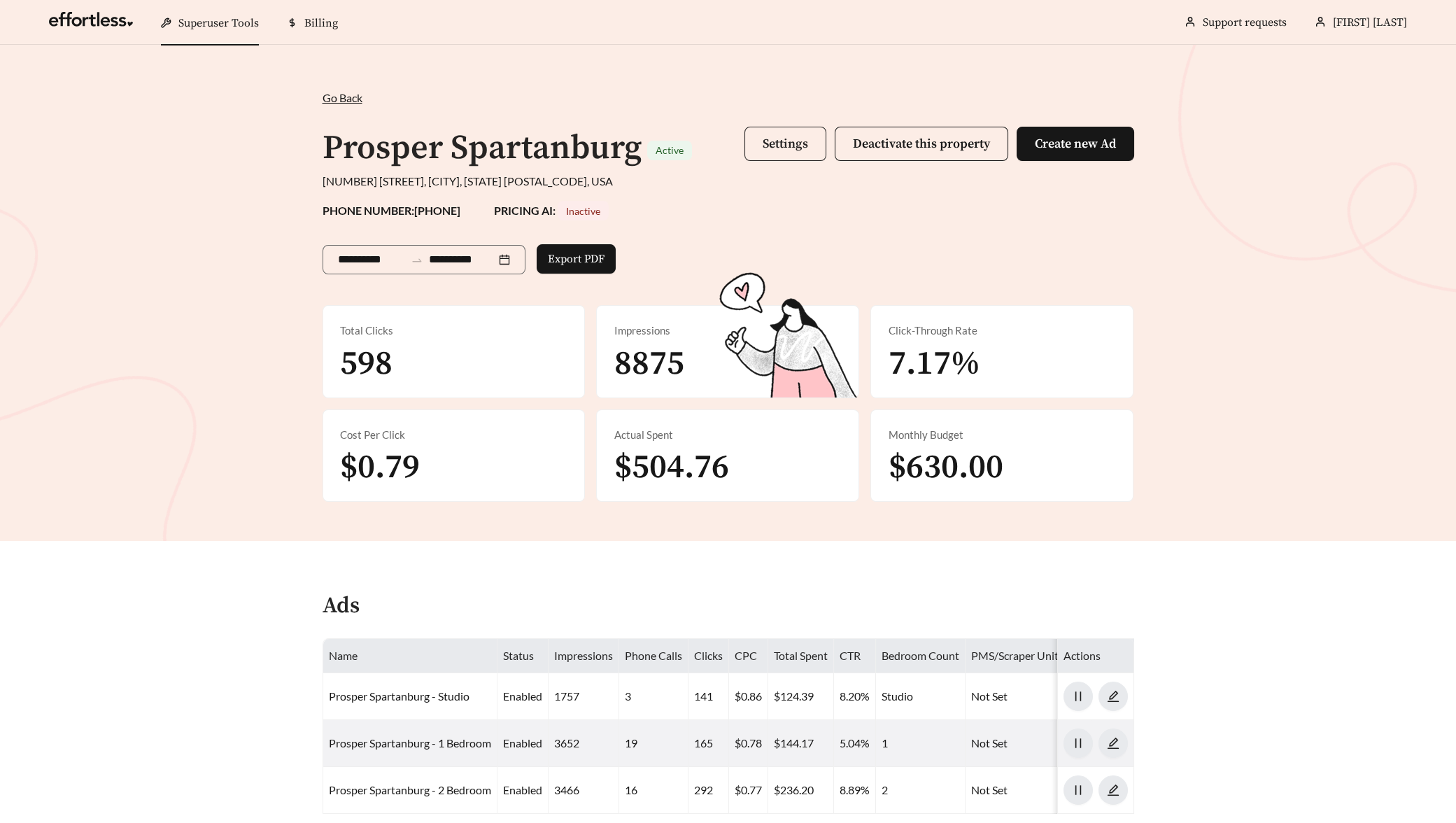 click on "Settings" at bounding box center (785, 143) 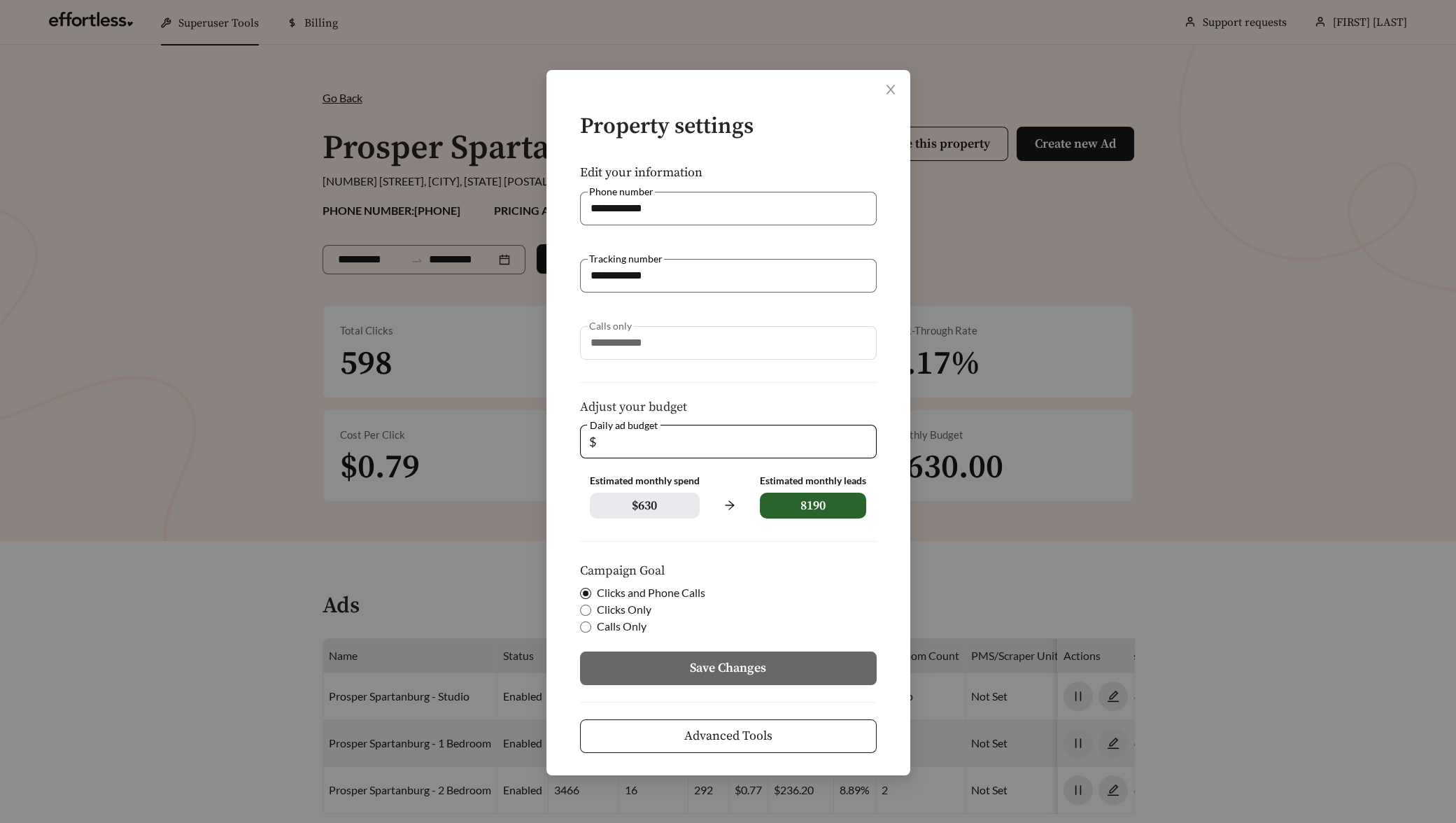 click on "Advanced Tools" at bounding box center [728, 736] 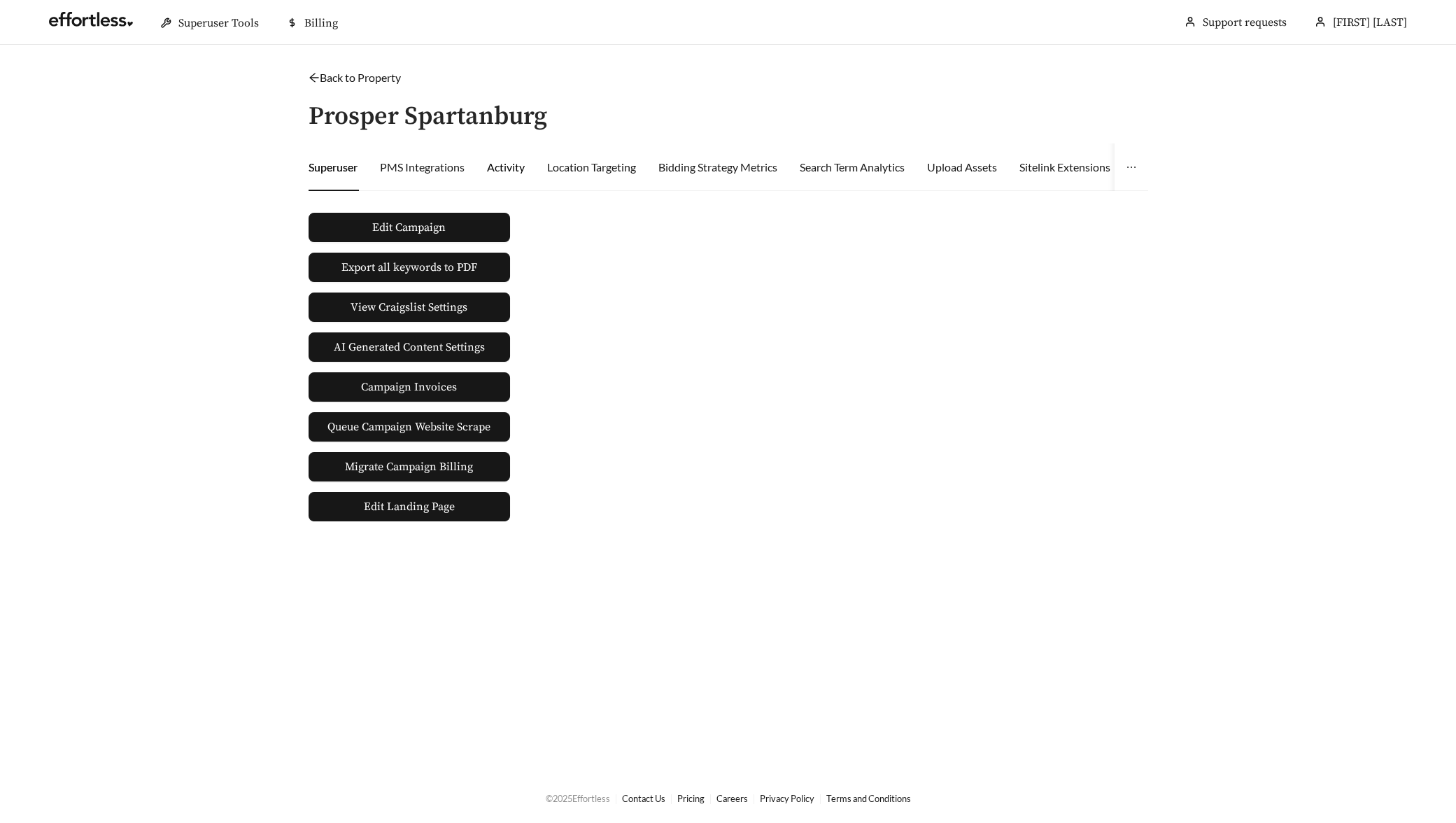 click on "Activity" at bounding box center [506, 167] 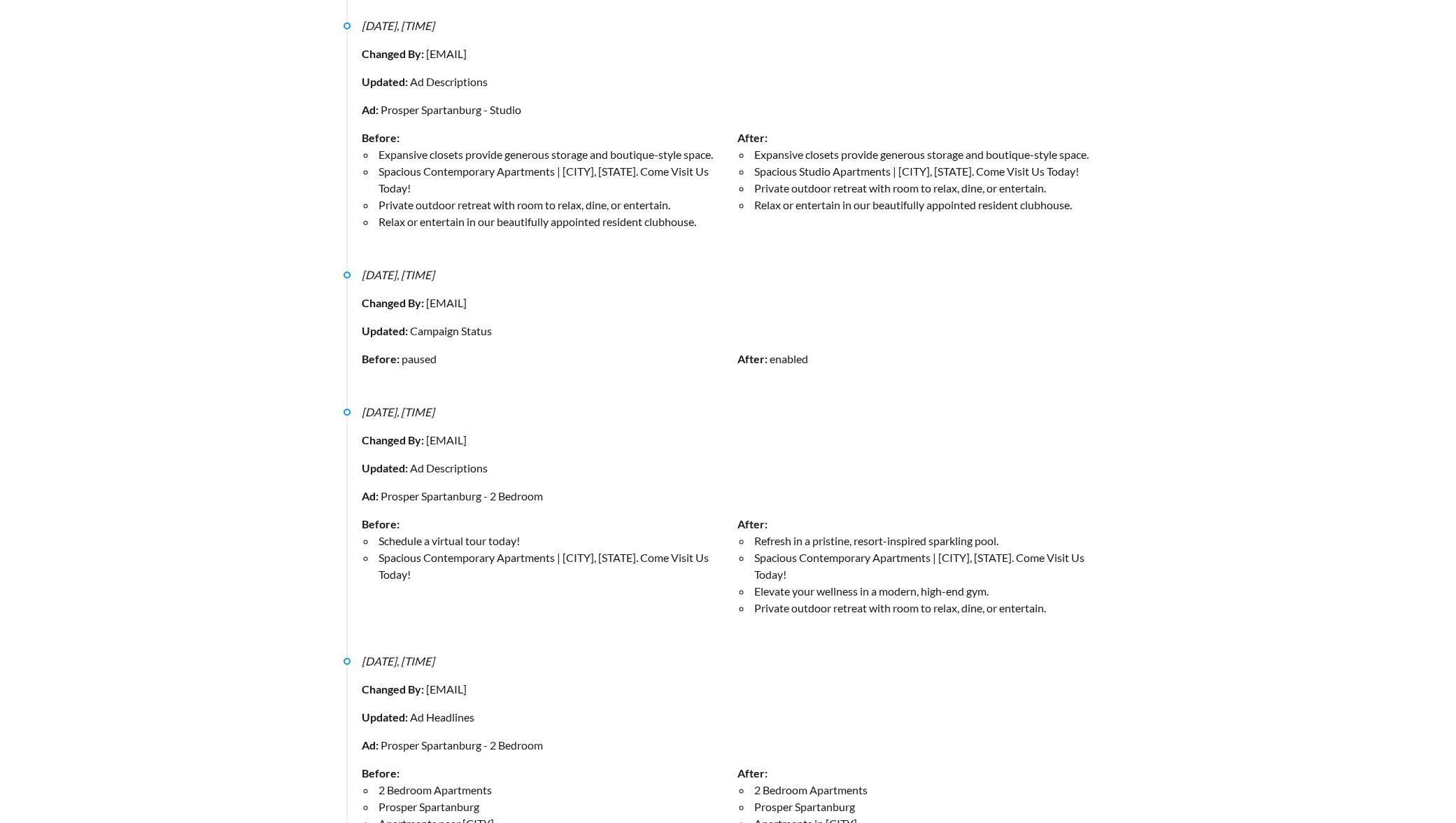 scroll, scrollTop: 704, scrollLeft: 0, axis: vertical 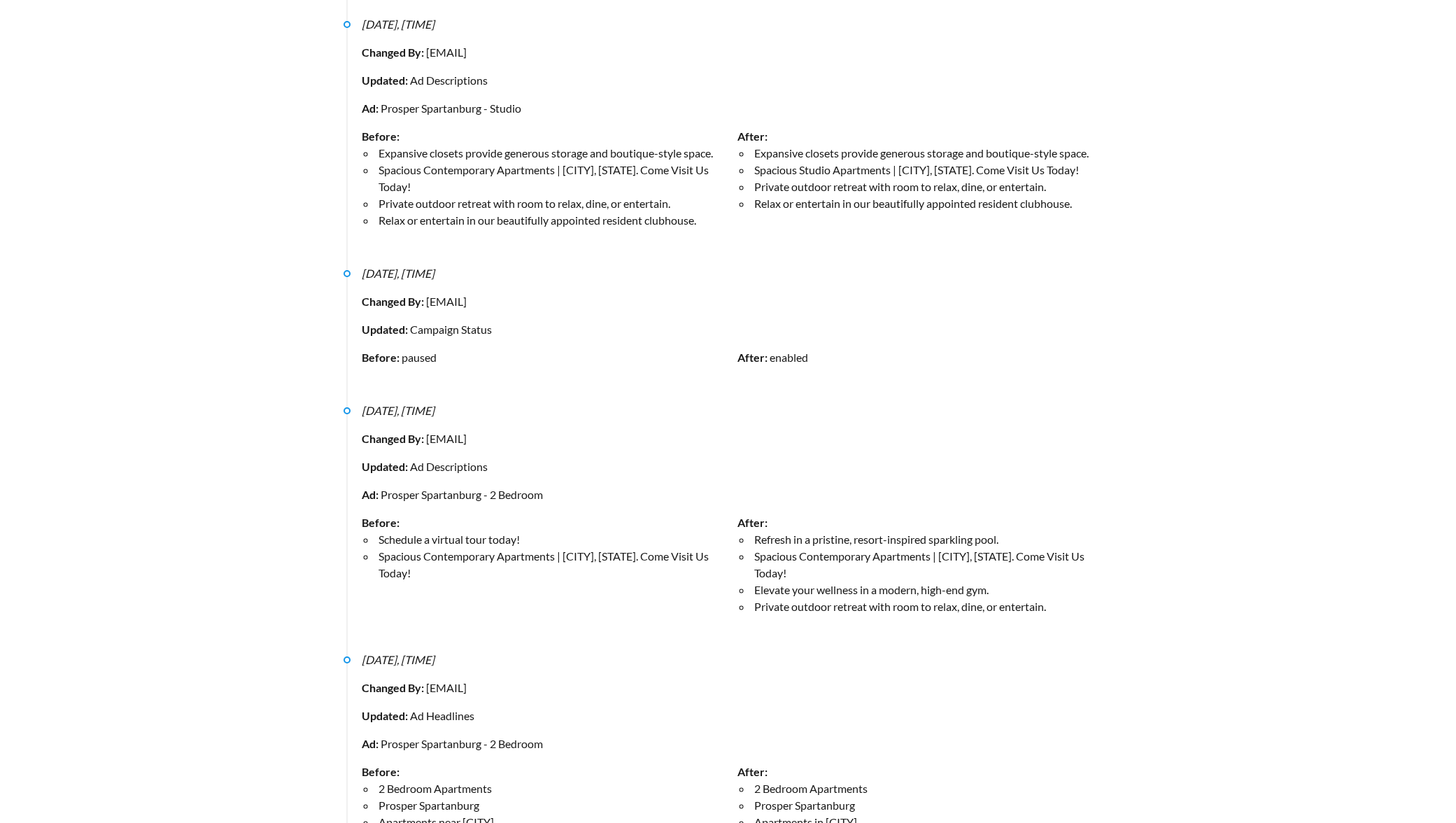 click on "Spacious Contemporary Apartments | Spartanburg, South Carolina. Come Visit Us Today!" at bounding box center [556, 178] 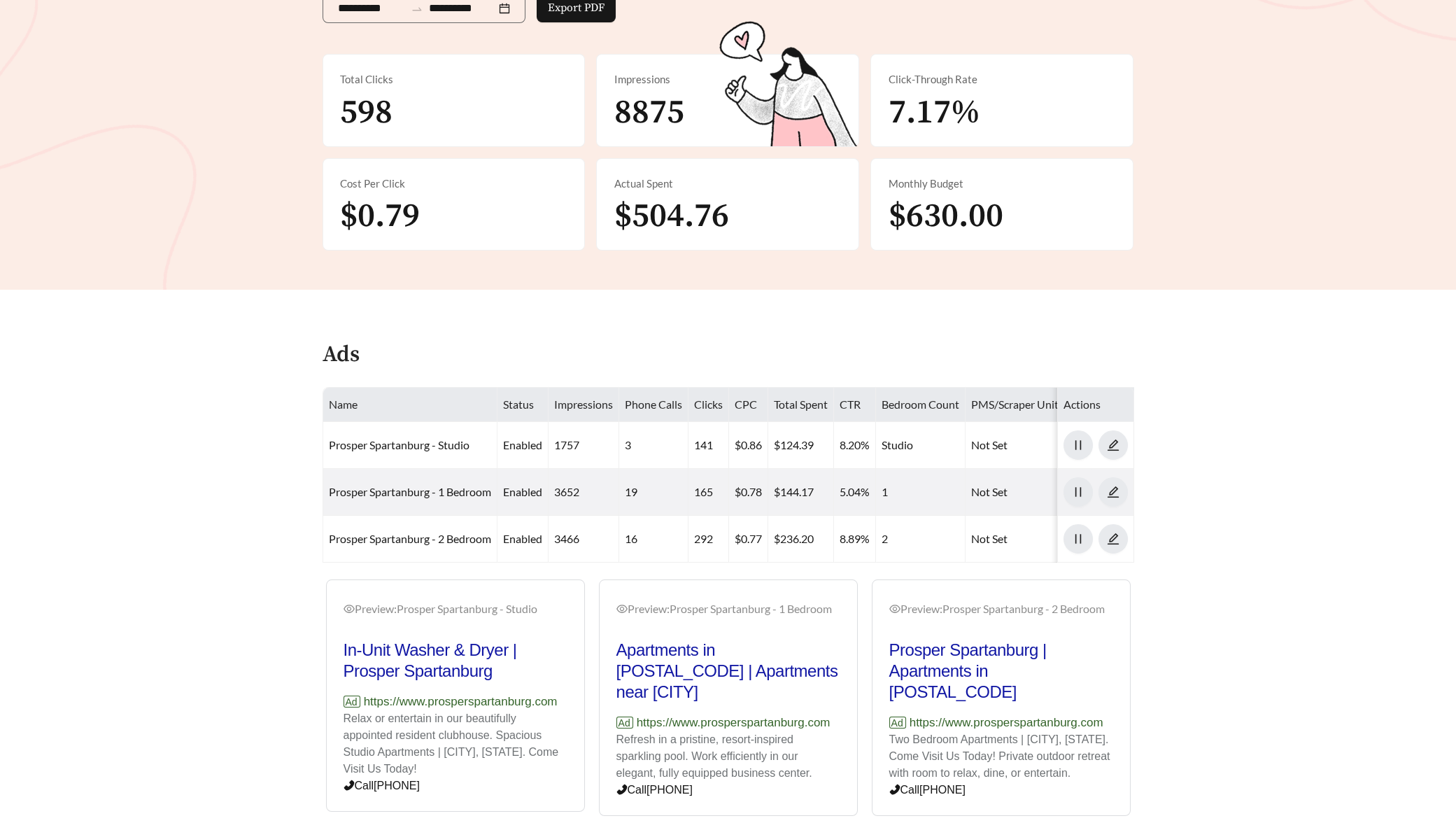 scroll, scrollTop: 288, scrollLeft: 0, axis: vertical 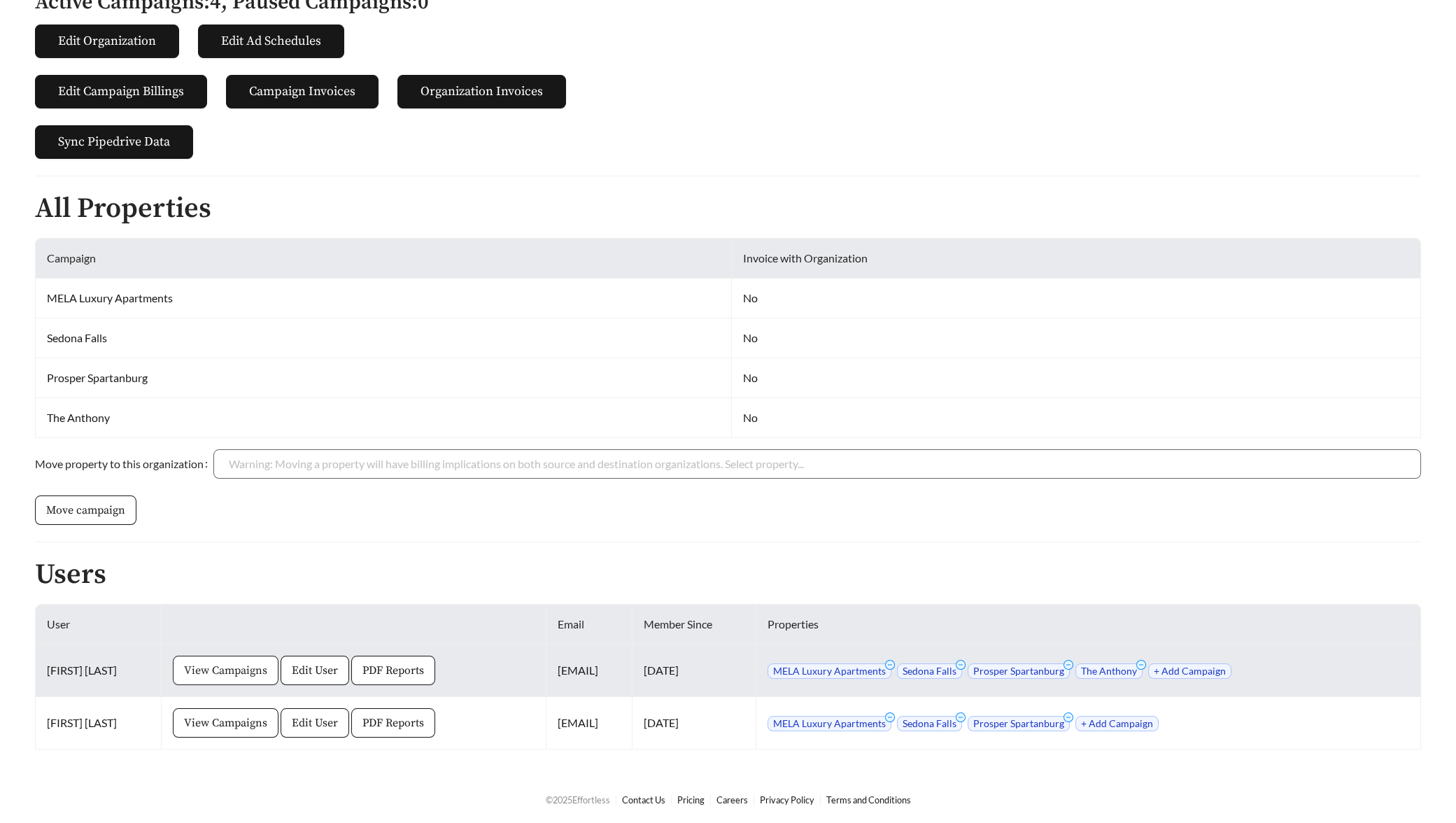 click on "View Campaigns" at bounding box center [225, 670] 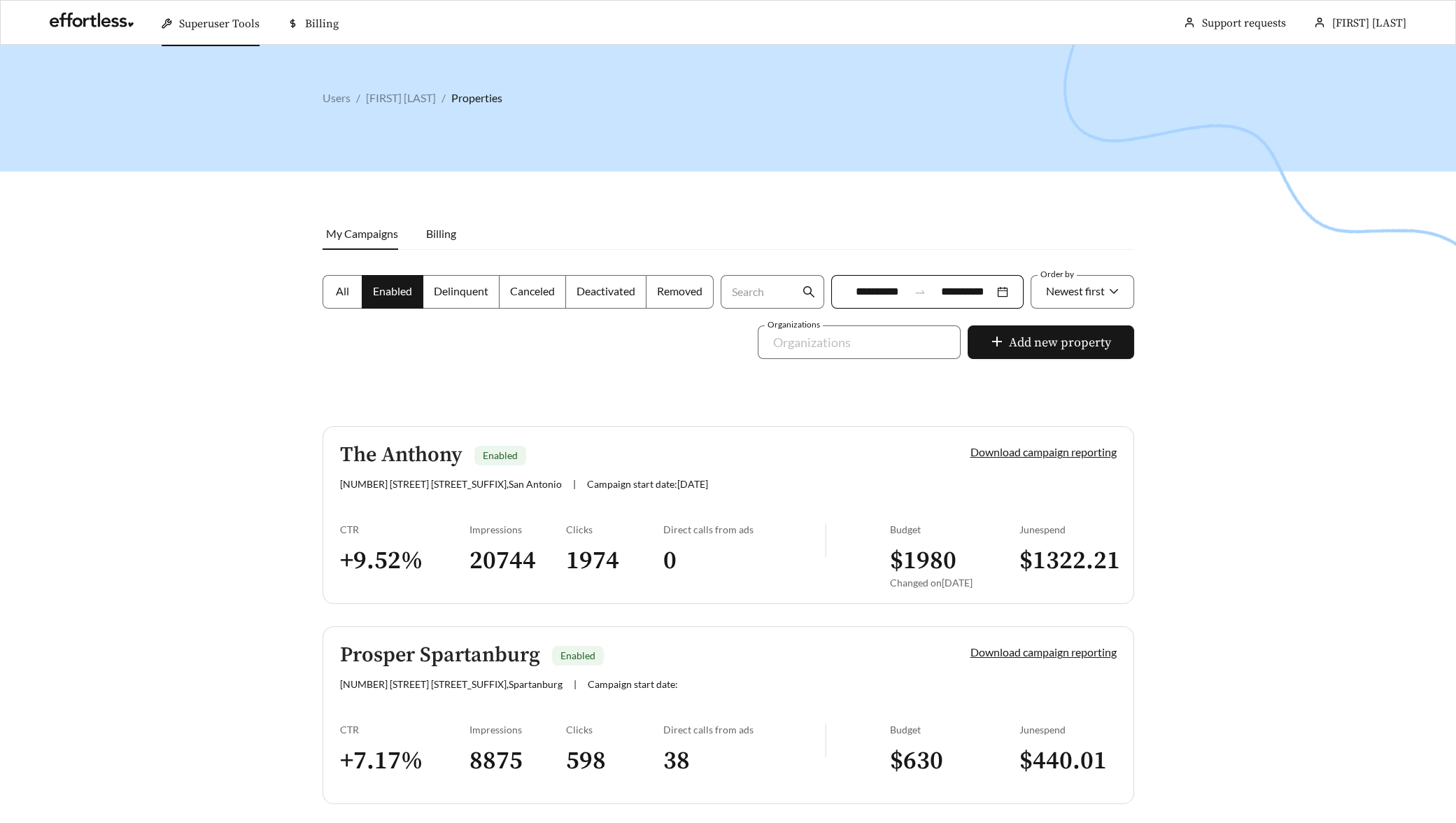 click on "The [PERSON] Enabled [NUMBER] [STREET] [STREET_SUFFIX] , [CITY] | Campaign start date: [DATE] Download campaign reporting CTR + 9.52 % Impressions 20744 Clicks 1974 Direct calls from ads 0 Budget $ 1980 Changed on [DATE] June spend $ 1322.21" at bounding box center [728, 515] 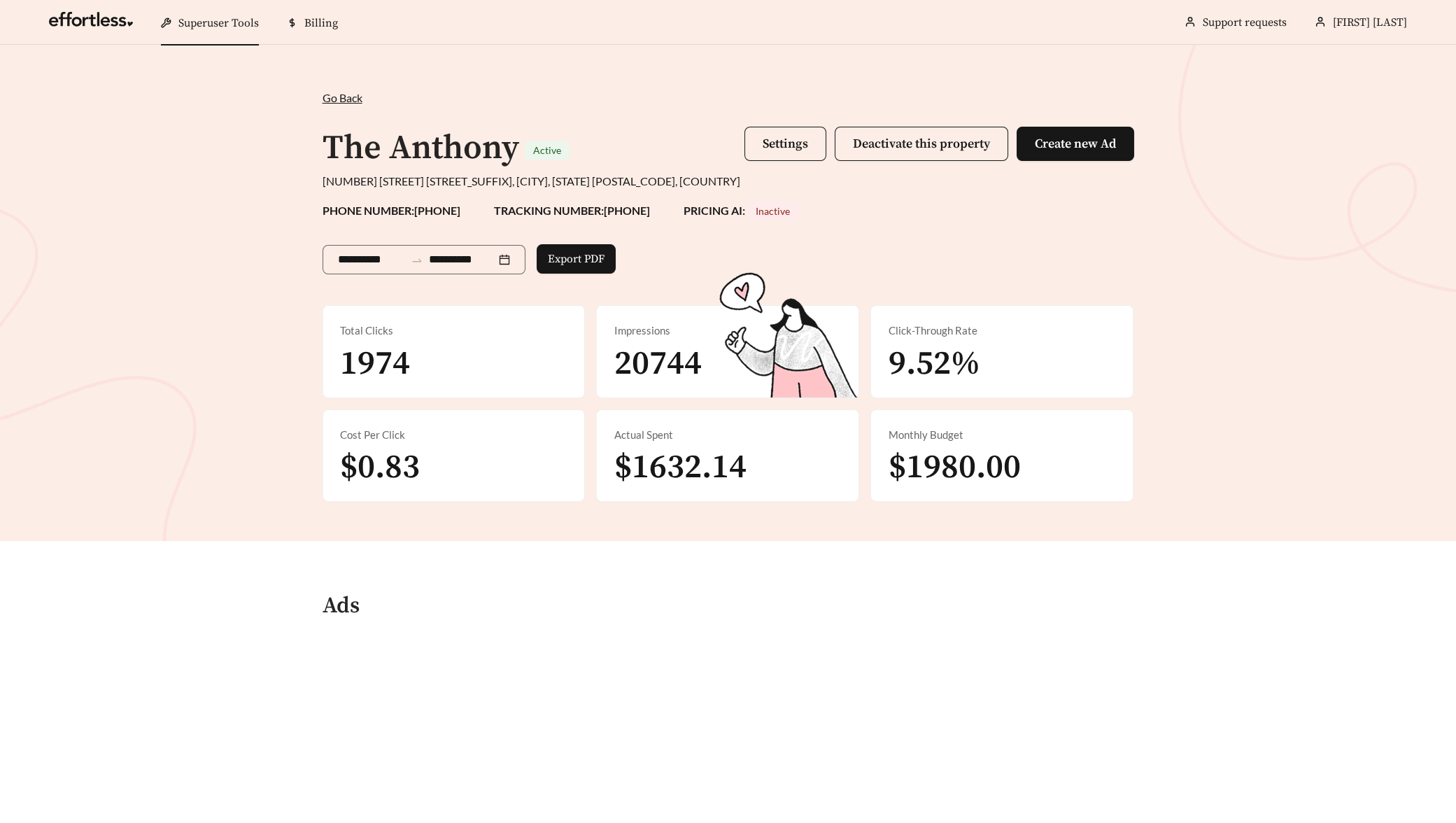 scroll, scrollTop: 278, scrollLeft: 0, axis: vertical 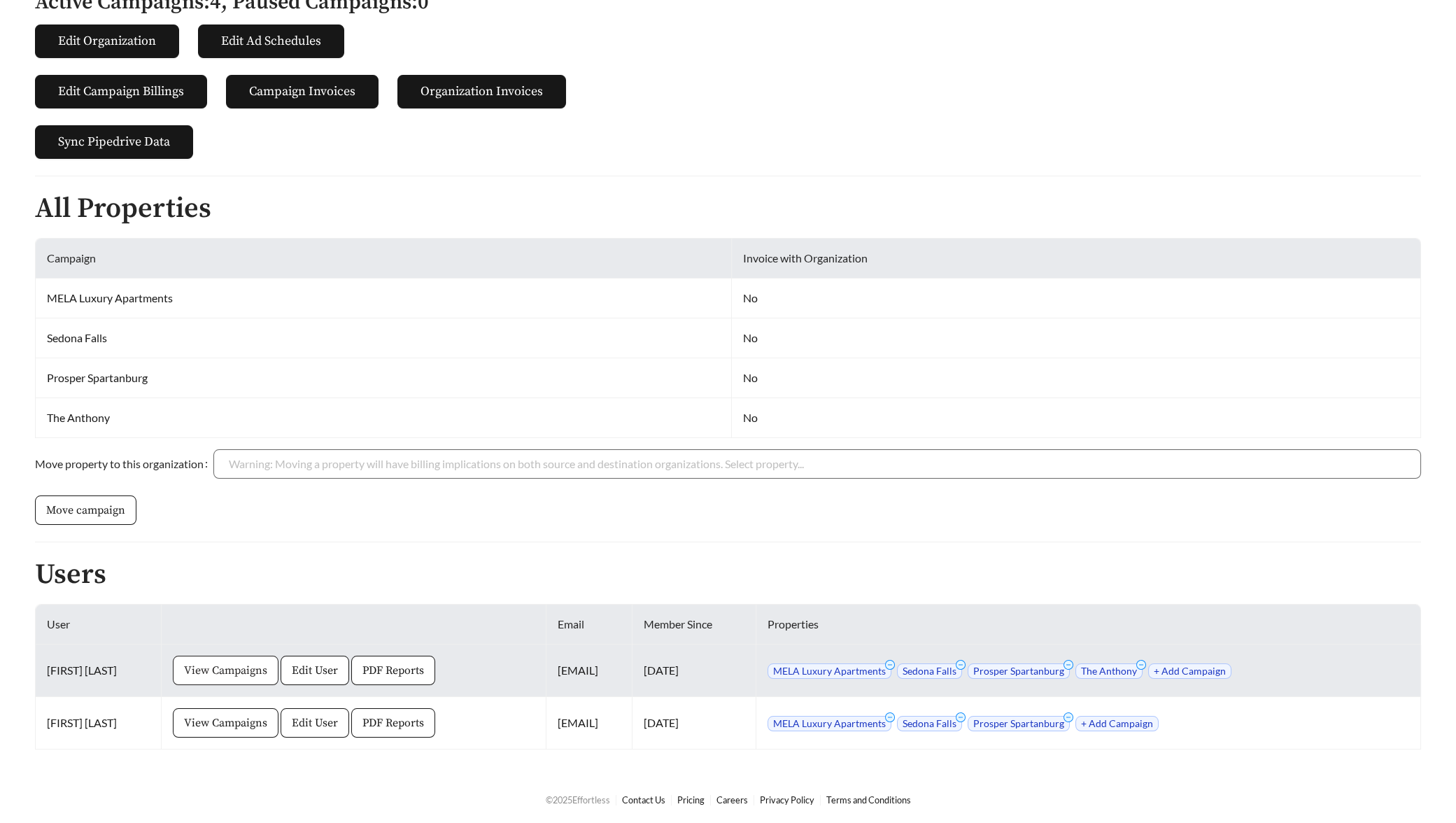 click on "View Campaigns" at bounding box center (225, 670) 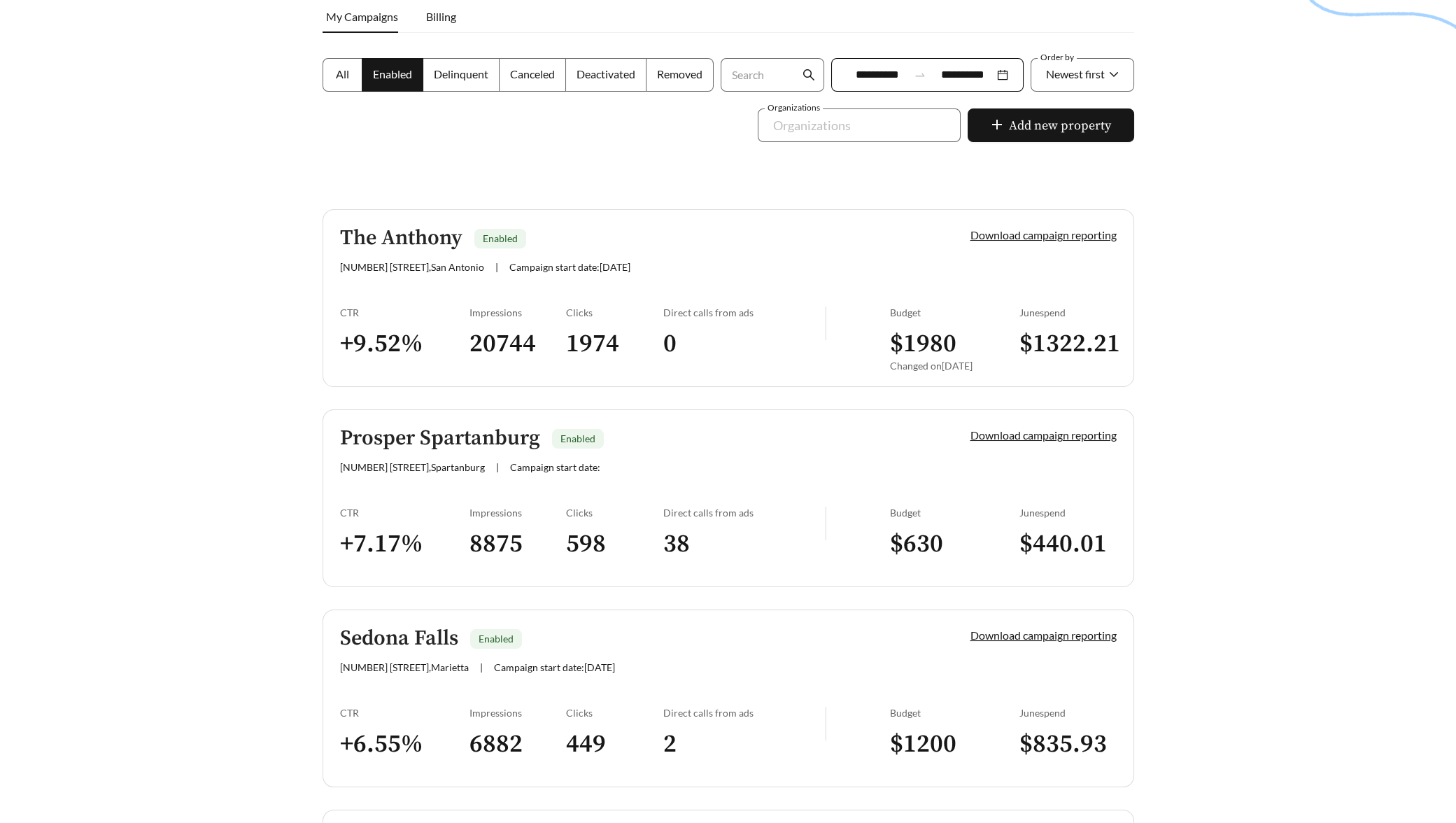scroll, scrollTop: 451, scrollLeft: 0, axis: vertical 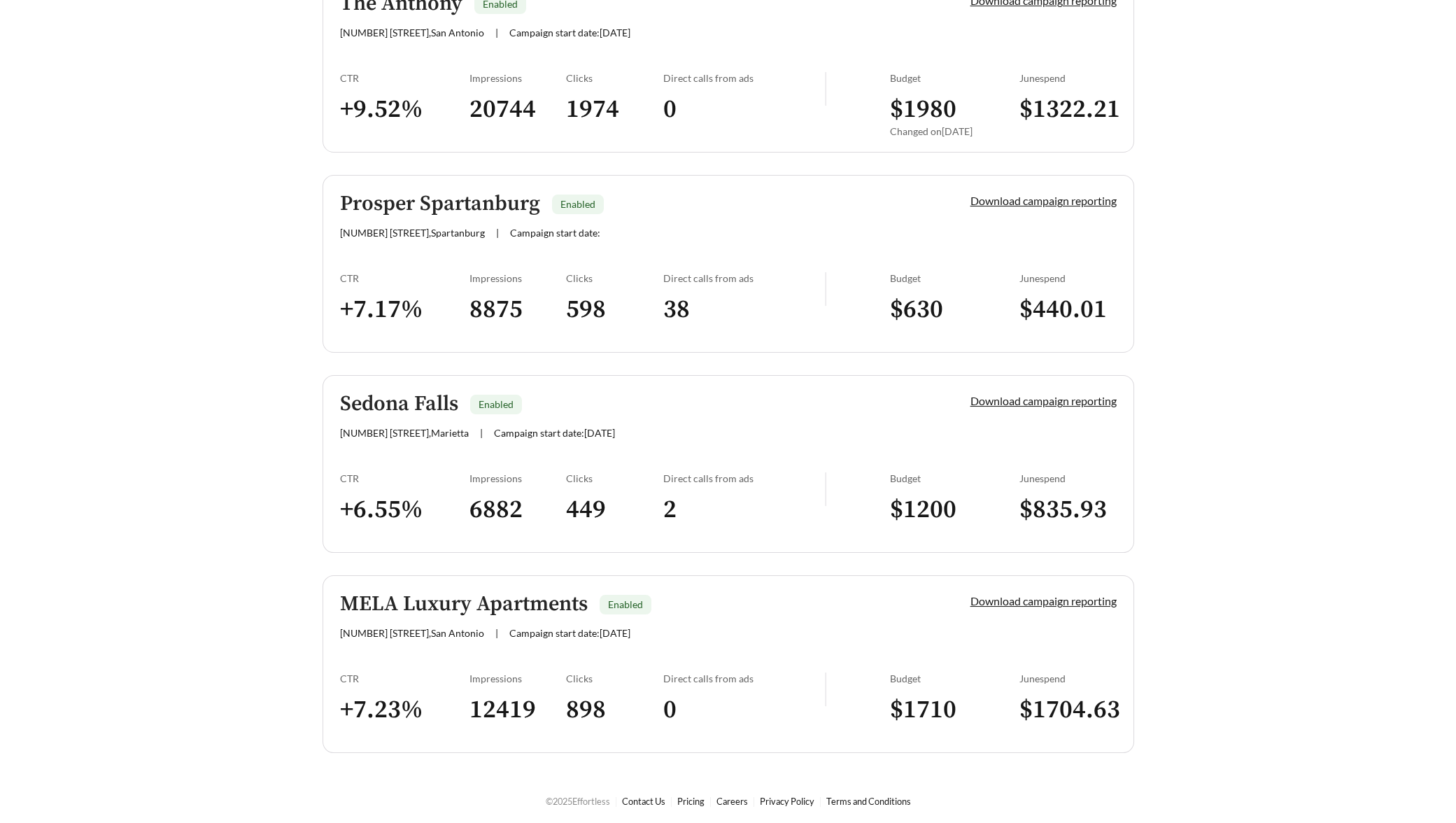 click on "[NUMBER] [STREET] ,  [CITY]" at bounding box center (412, 633) 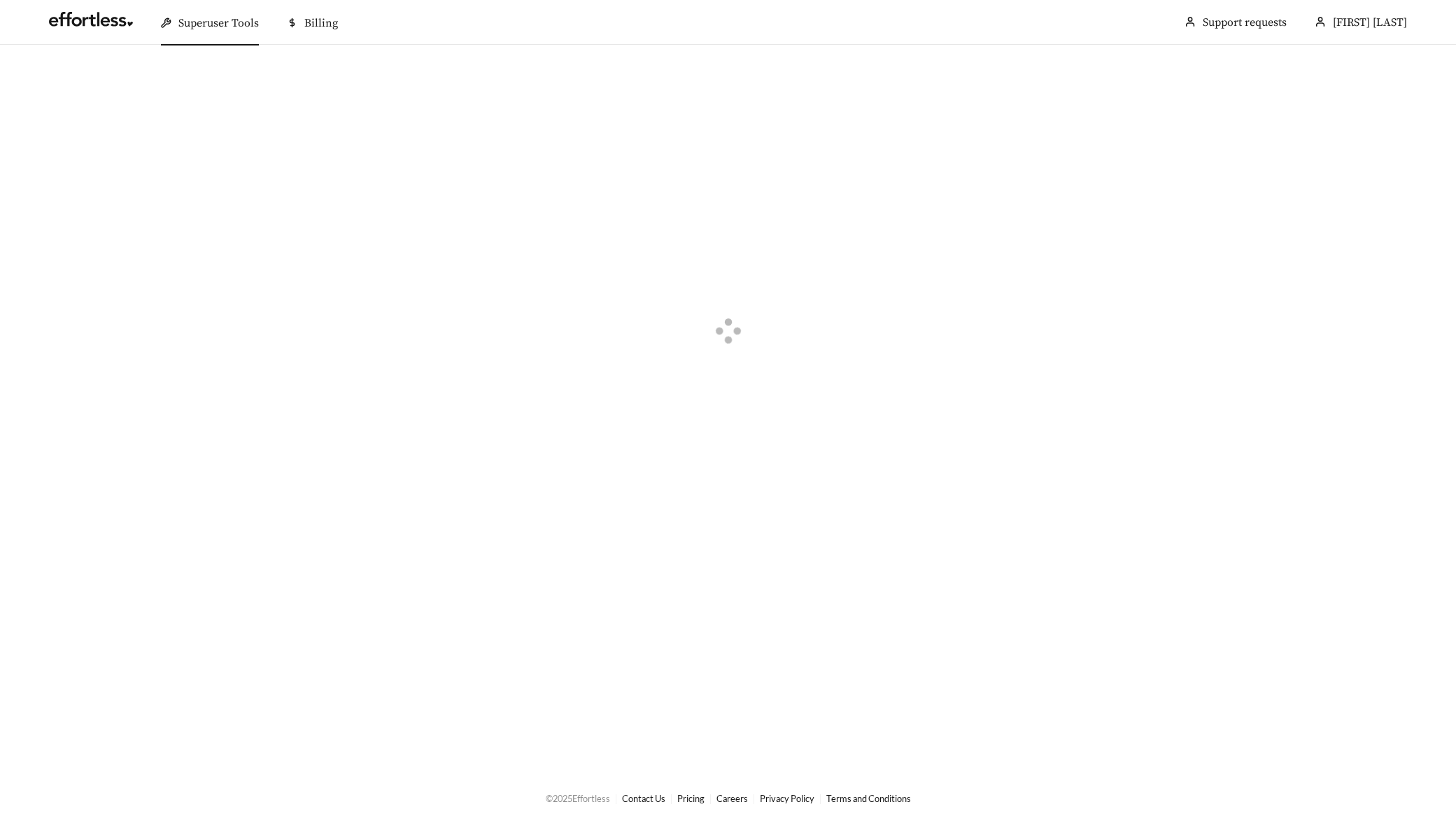 scroll, scrollTop: 0, scrollLeft: 0, axis: both 